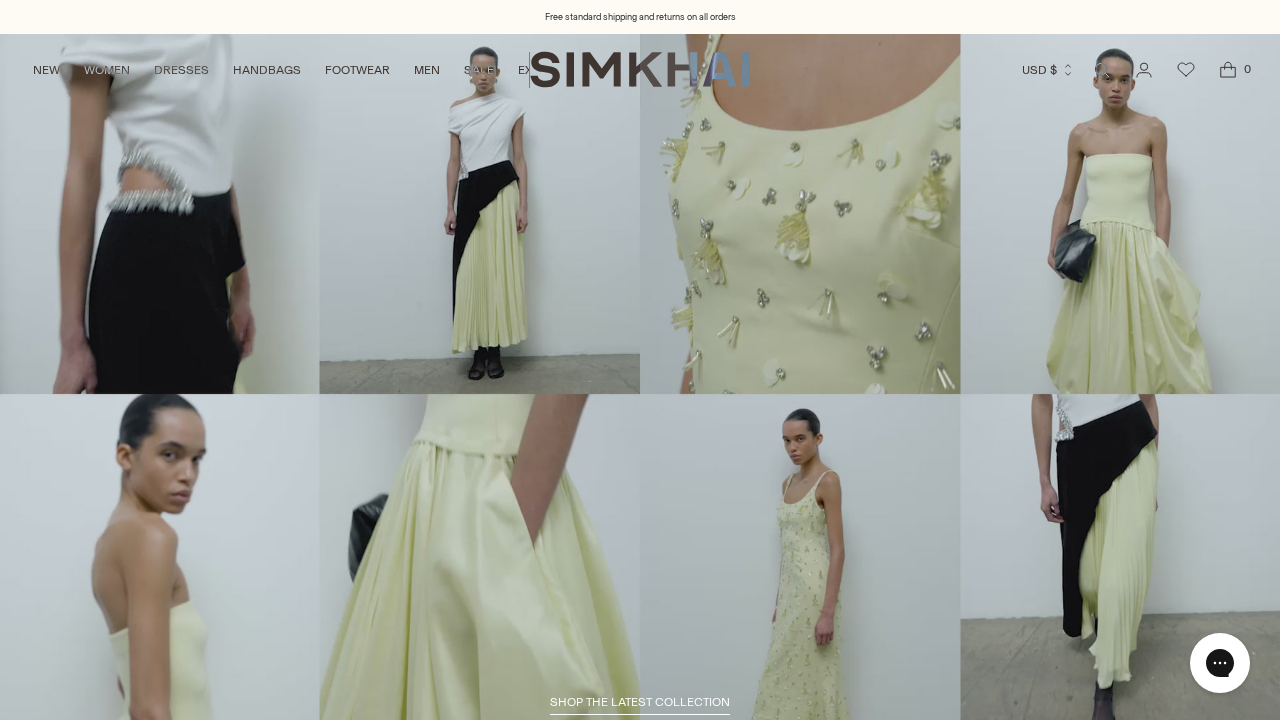 scroll, scrollTop: 0, scrollLeft: 0, axis: both 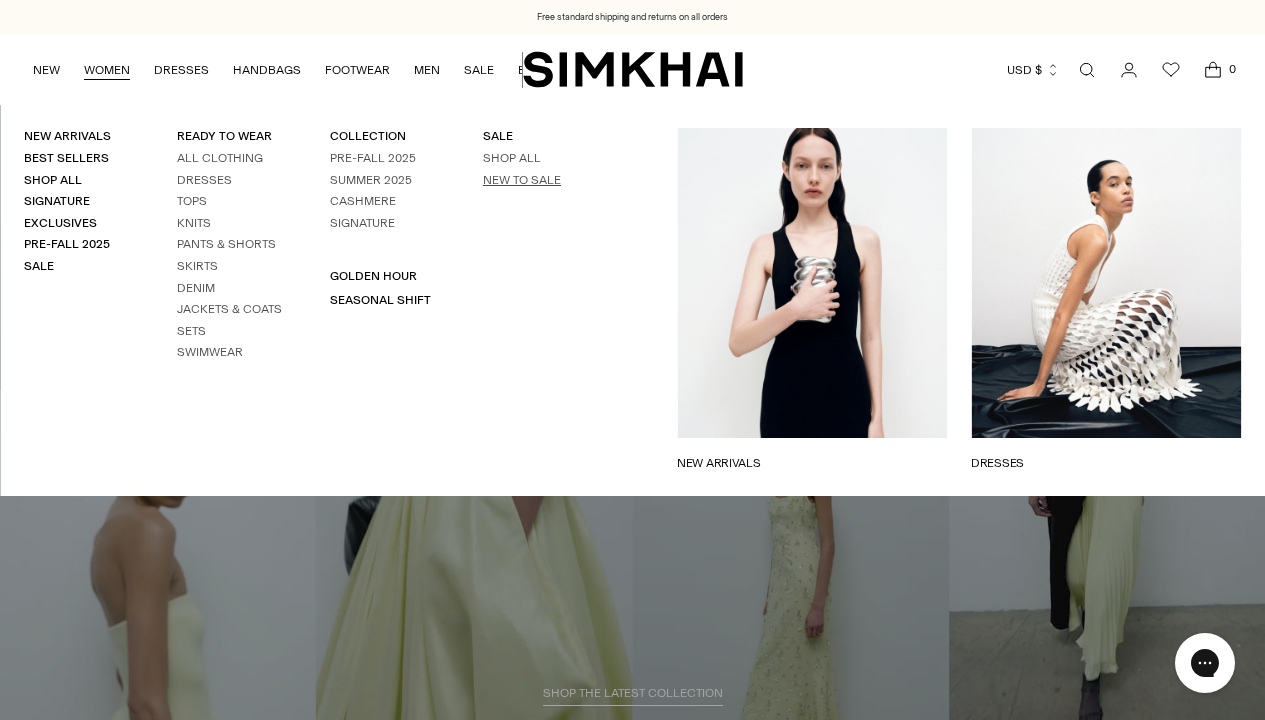 click on "New to Sale" at bounding box center (522, 180) 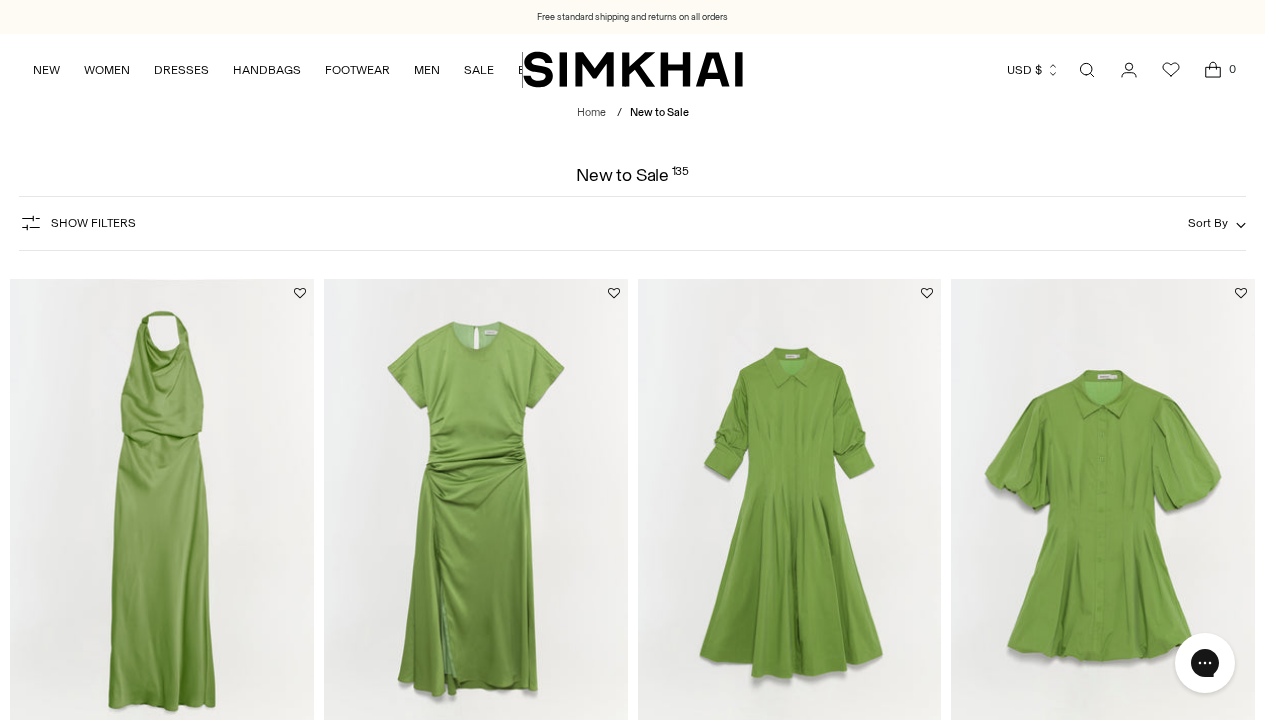 scroll, scrollTop: 0, scrollLeft: 0, axis: both 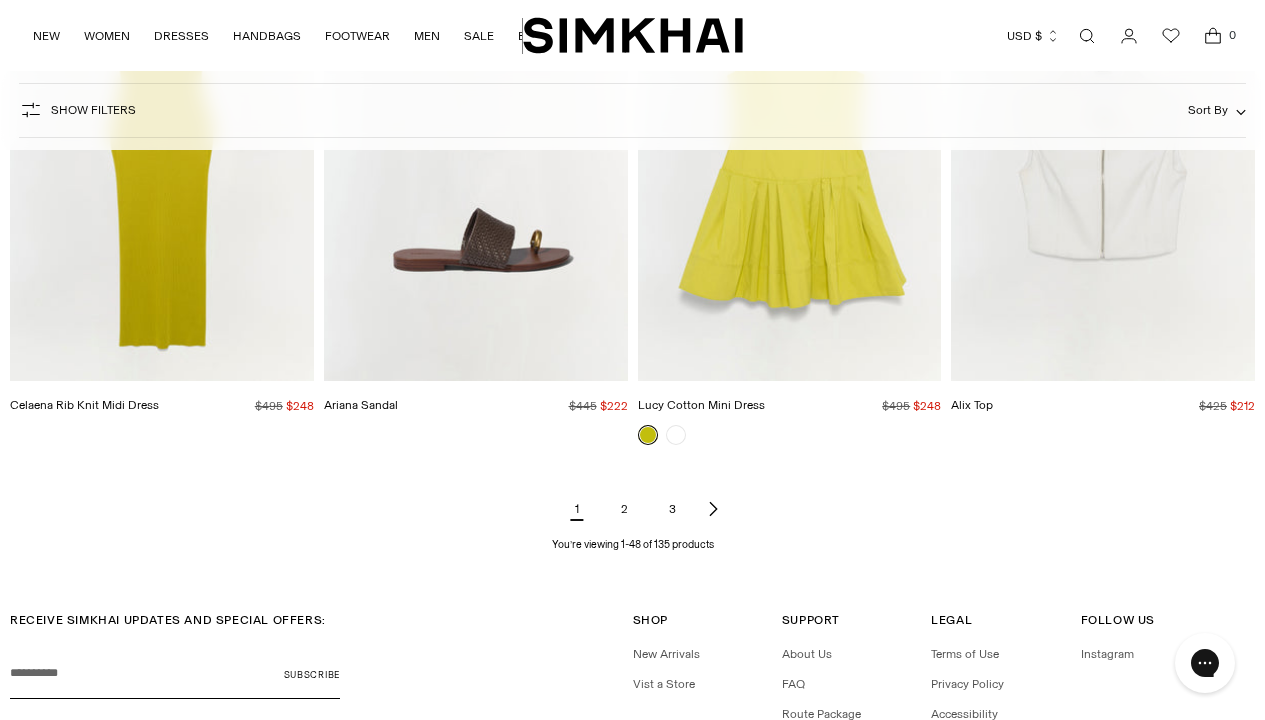 click 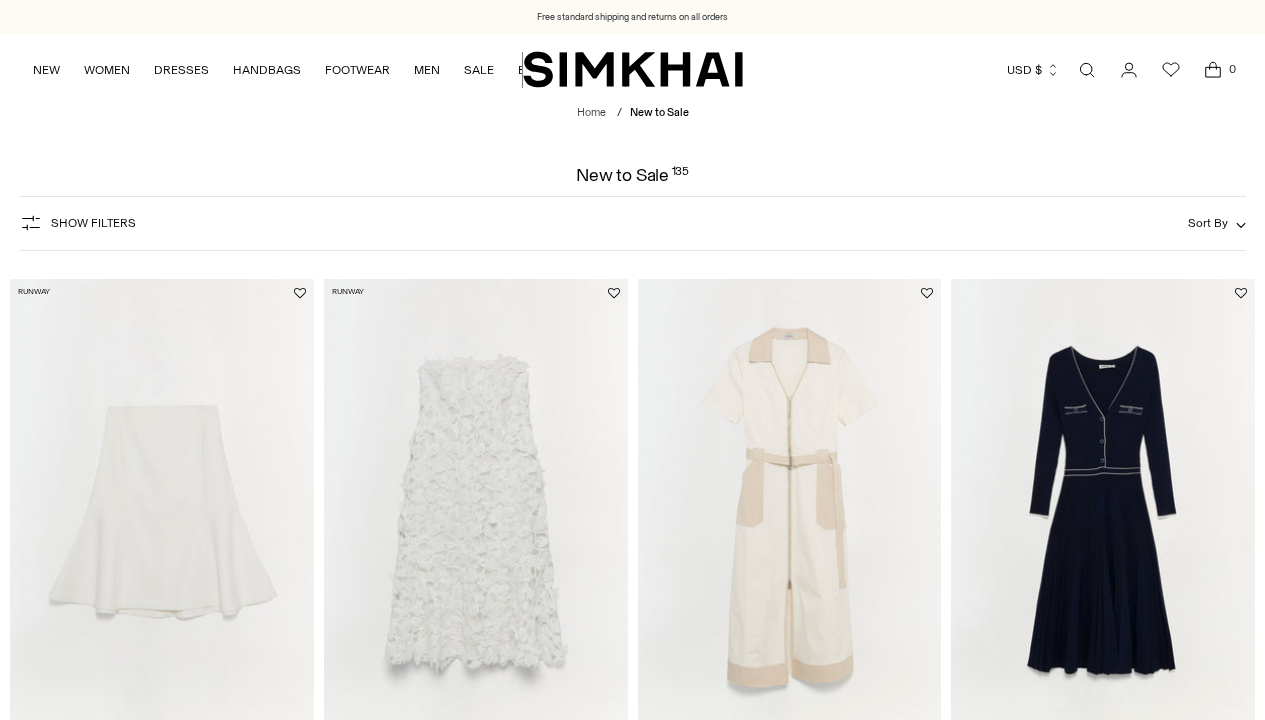 scroll, scrollTop: 0, scrollLeft: 0, axis: both 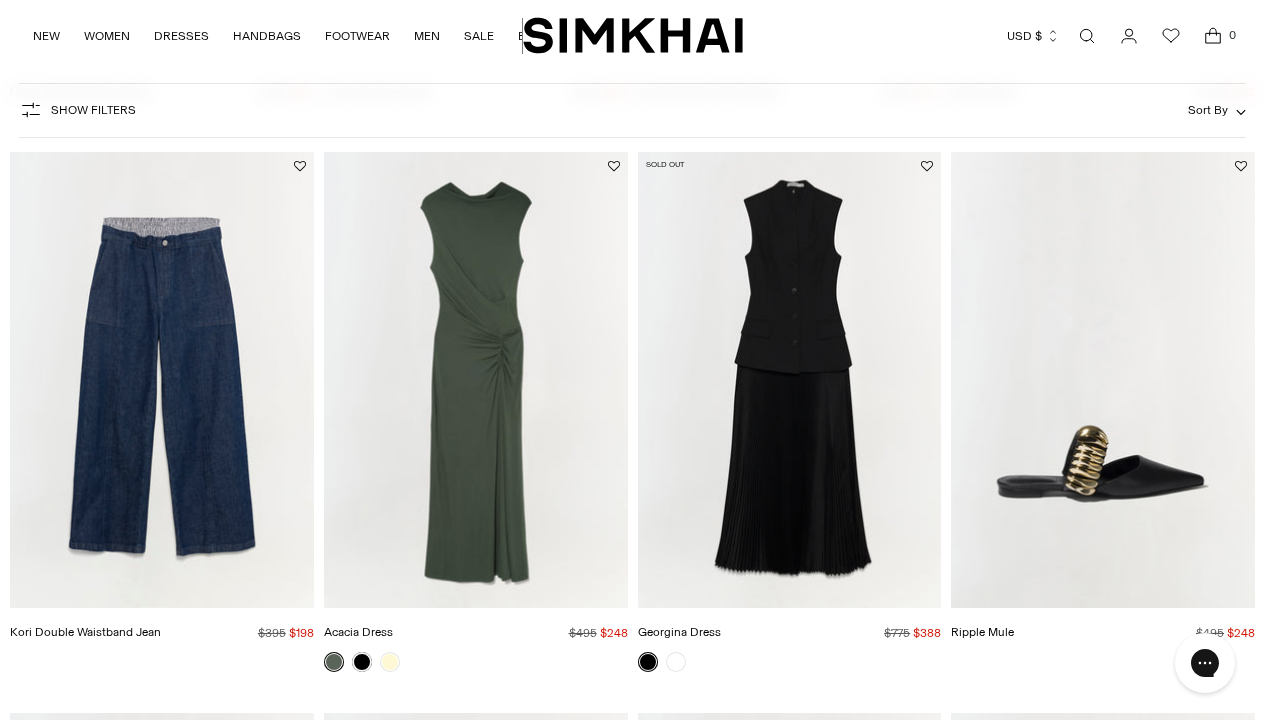 click at bounding box center [0, 0] 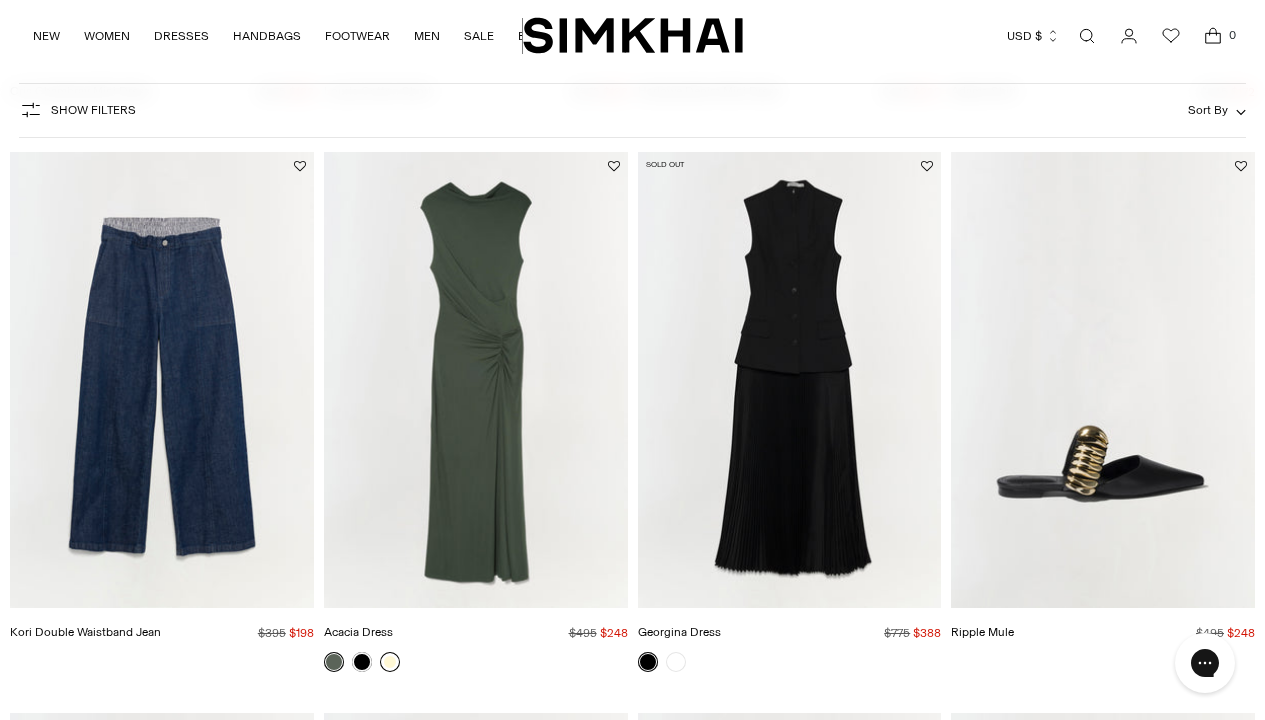 click at bounding box center (390, 662) 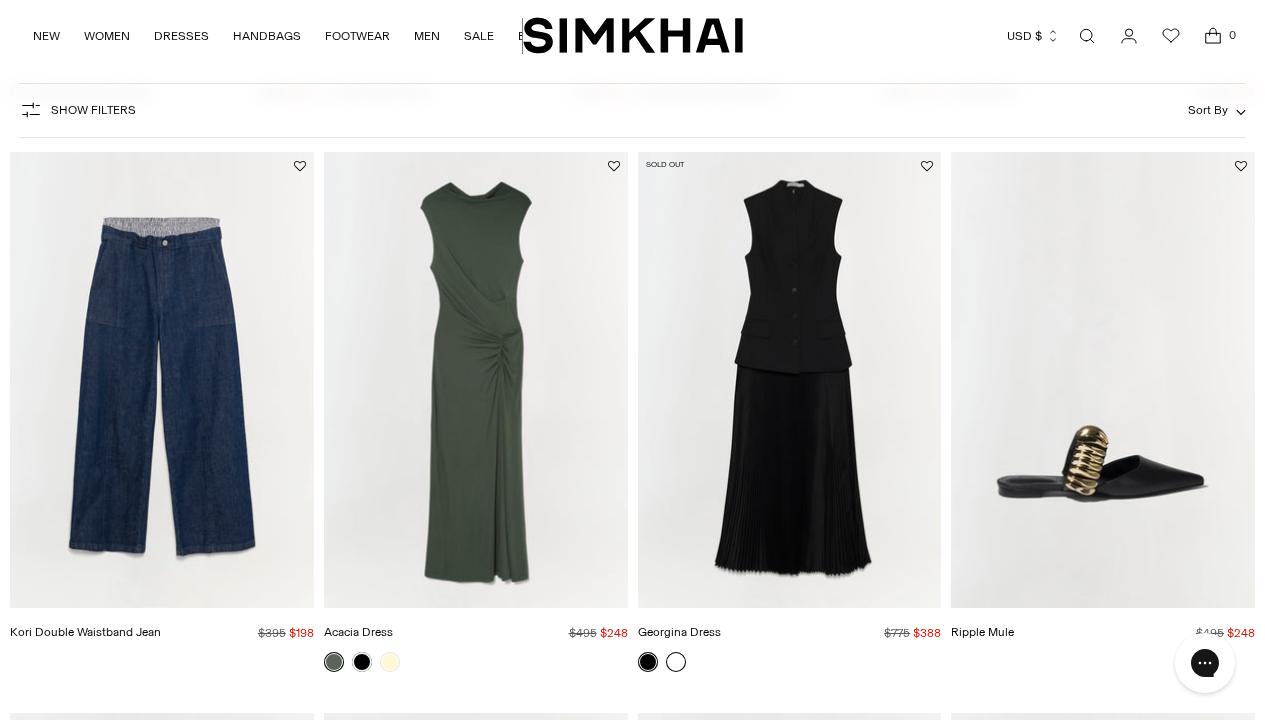 click at bounding box center (676, 662) 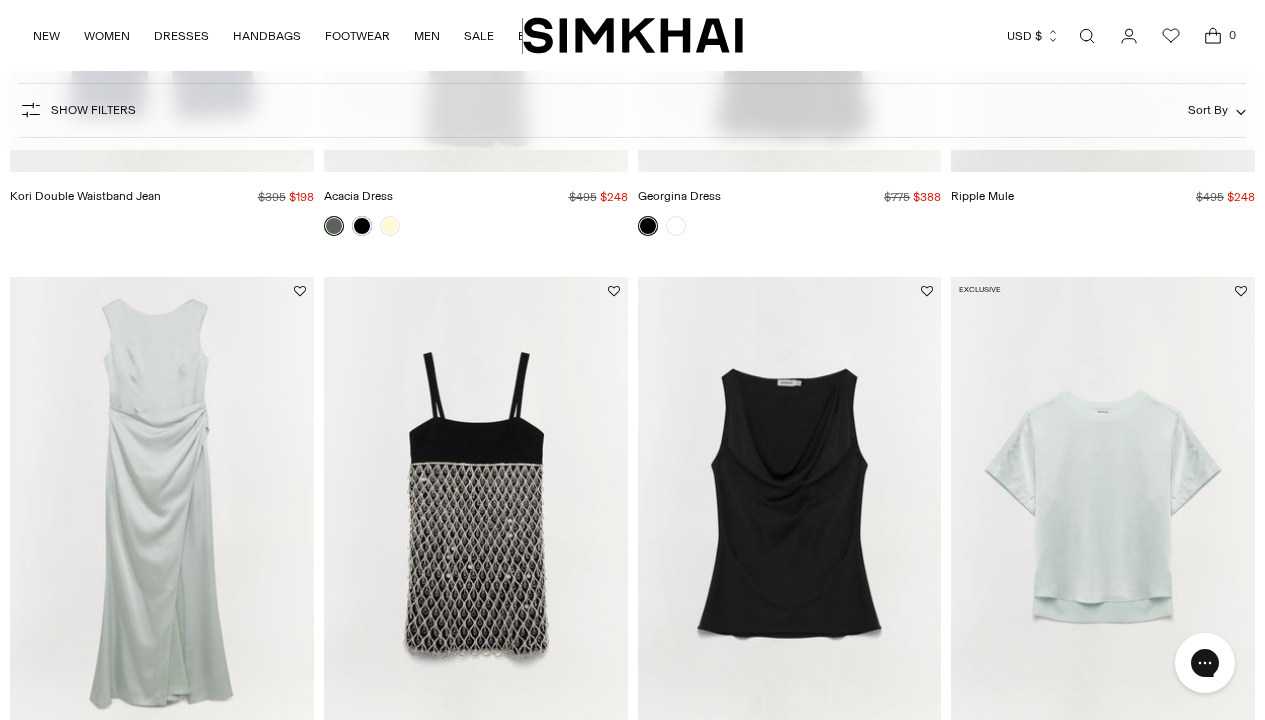 scroll, scrollTop: 2776, scrollLeft: 0, axis: vertical 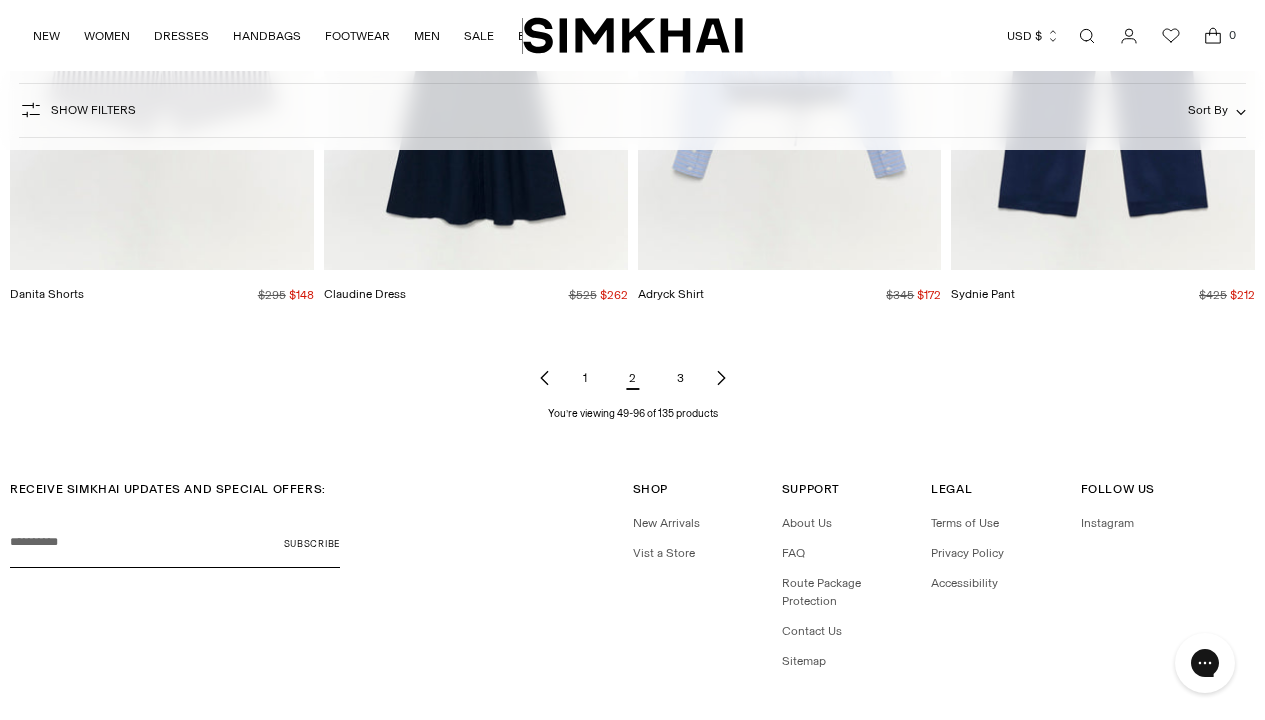 click 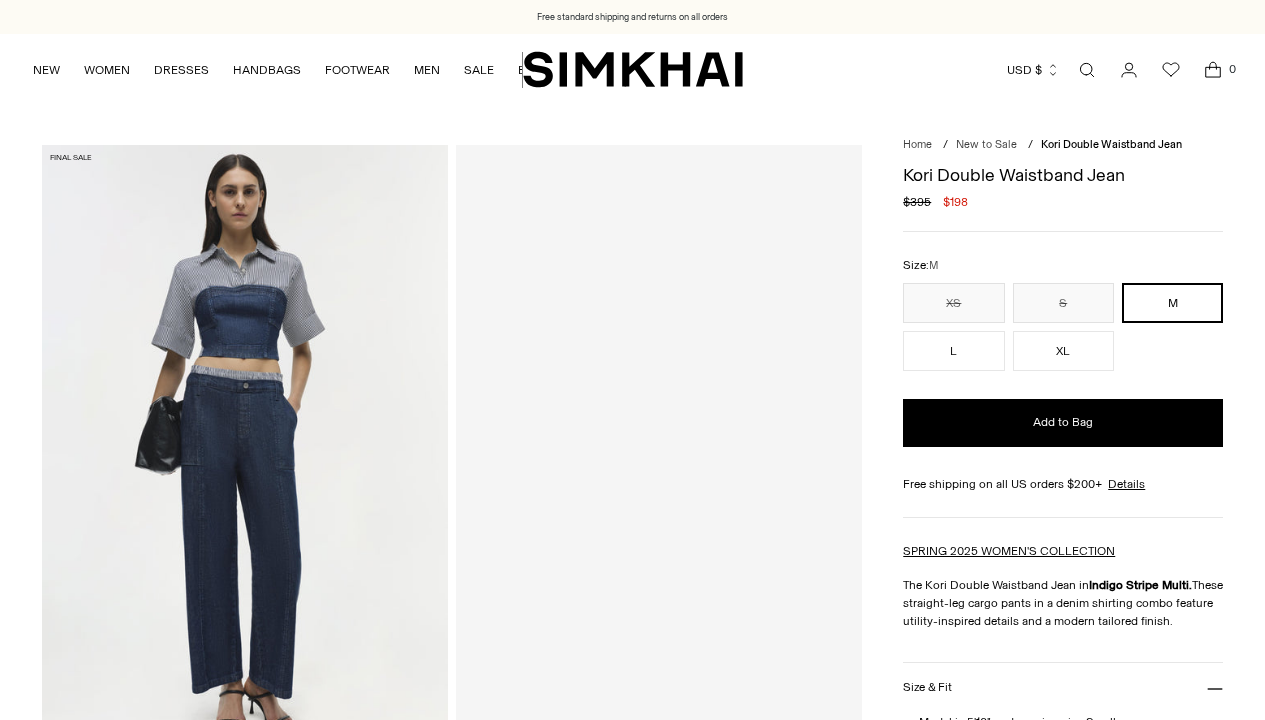 scroll, scrollTop: 0, scrollLeft: 0, axis: both 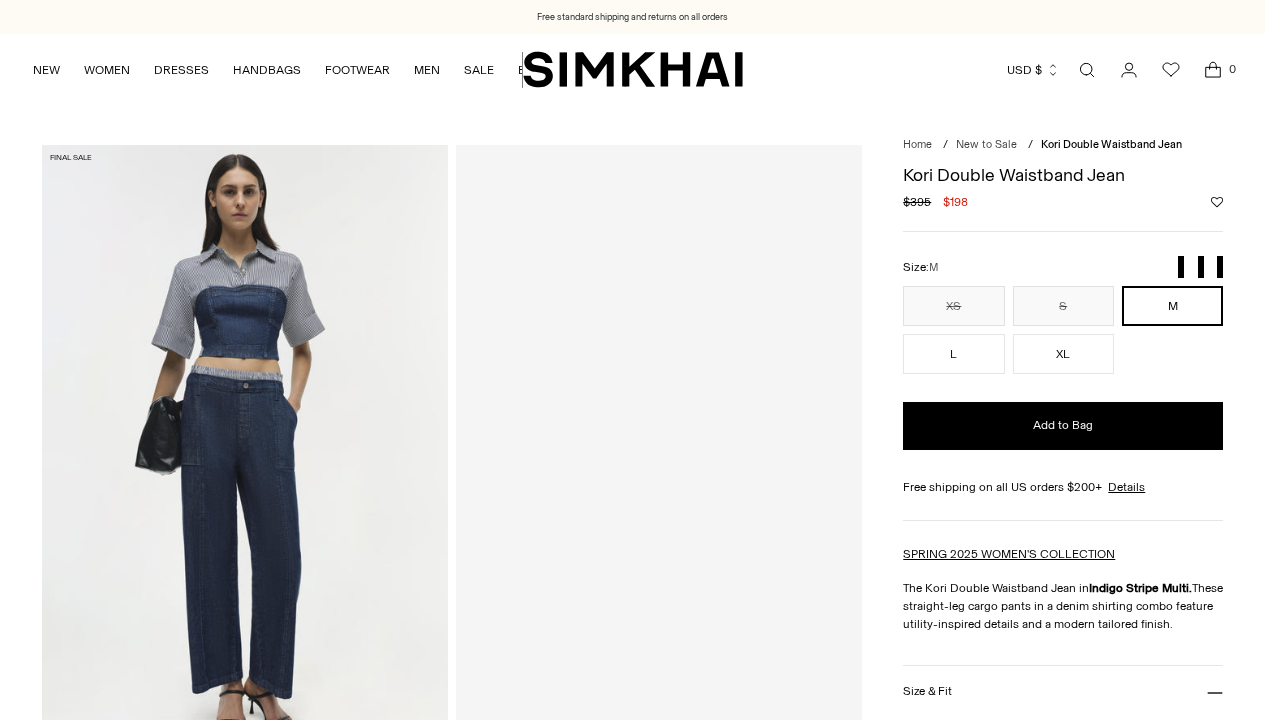 click at bounding box center [245, 449] 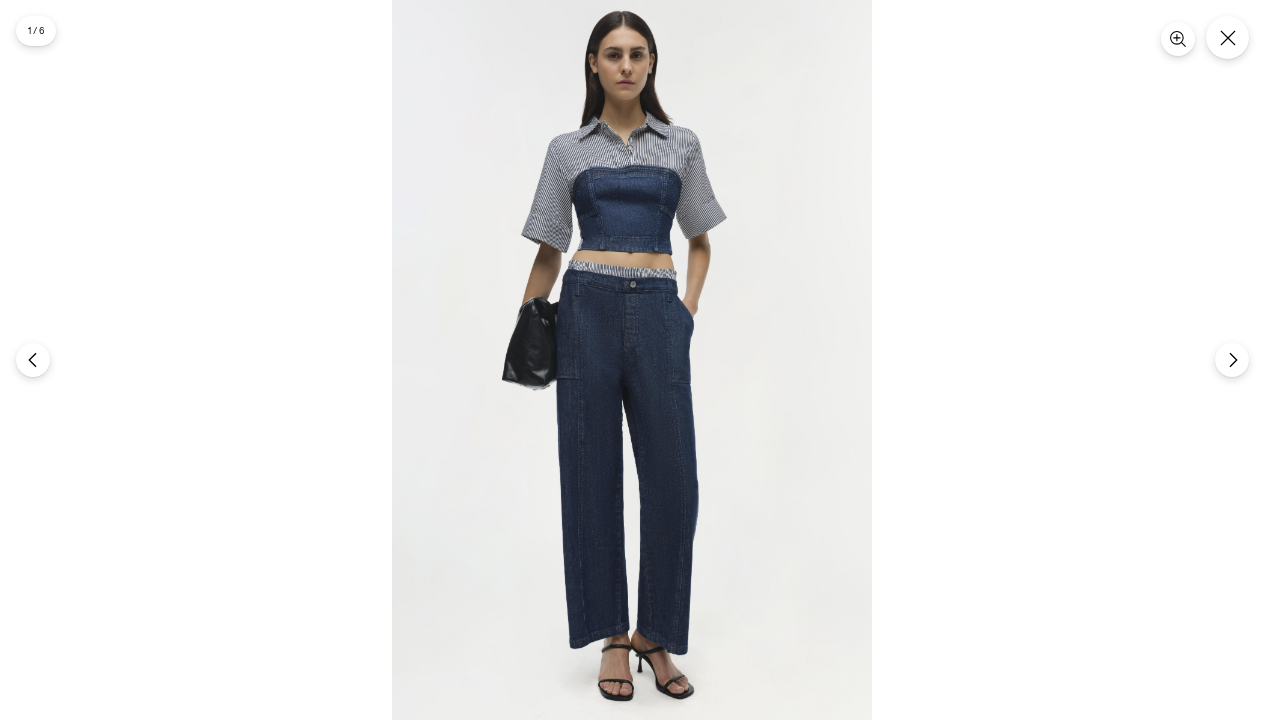 scroll, scrollTop: 0, scrollLeft: 0, axis: both 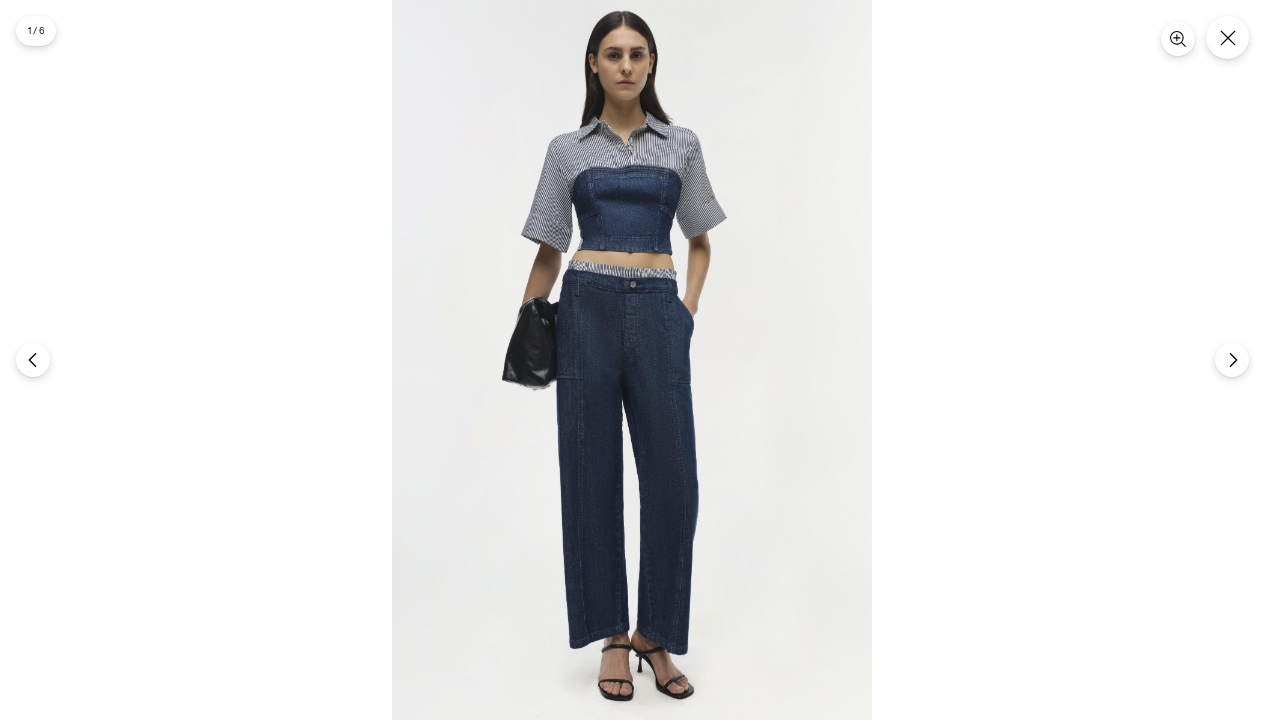 click at bounding box center [632, 360] 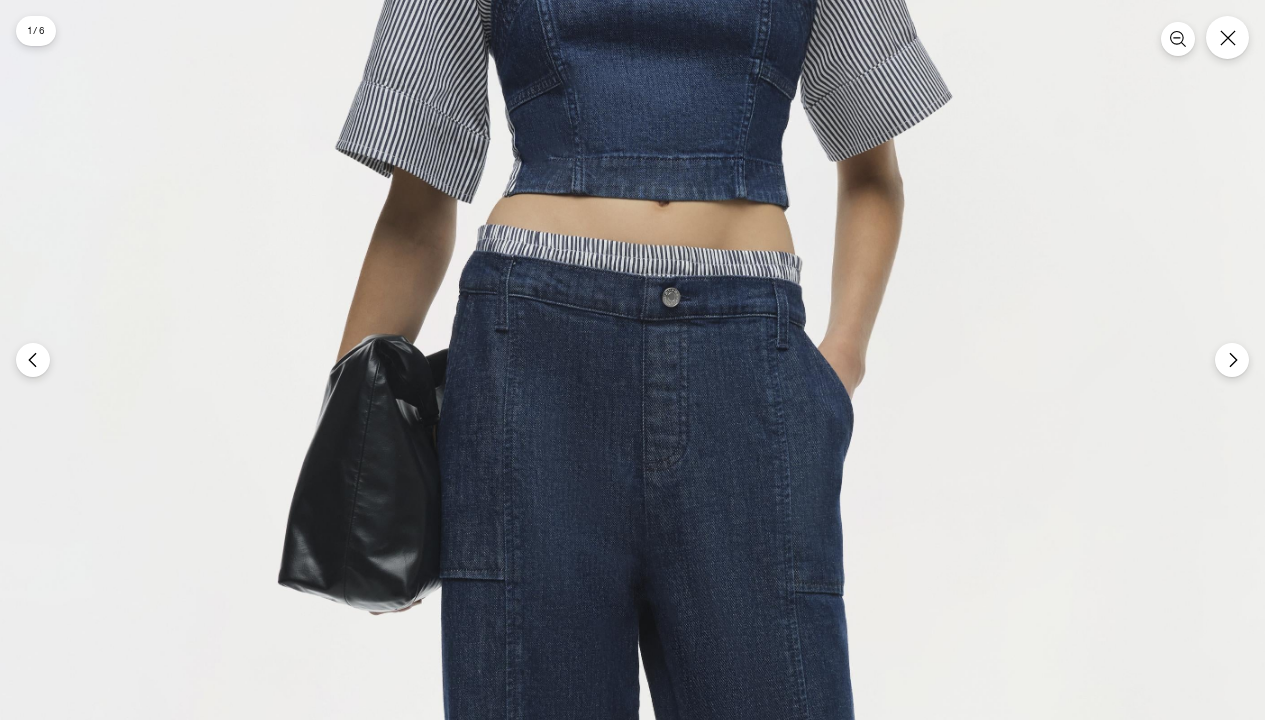 click at bounding box center [668, 524] 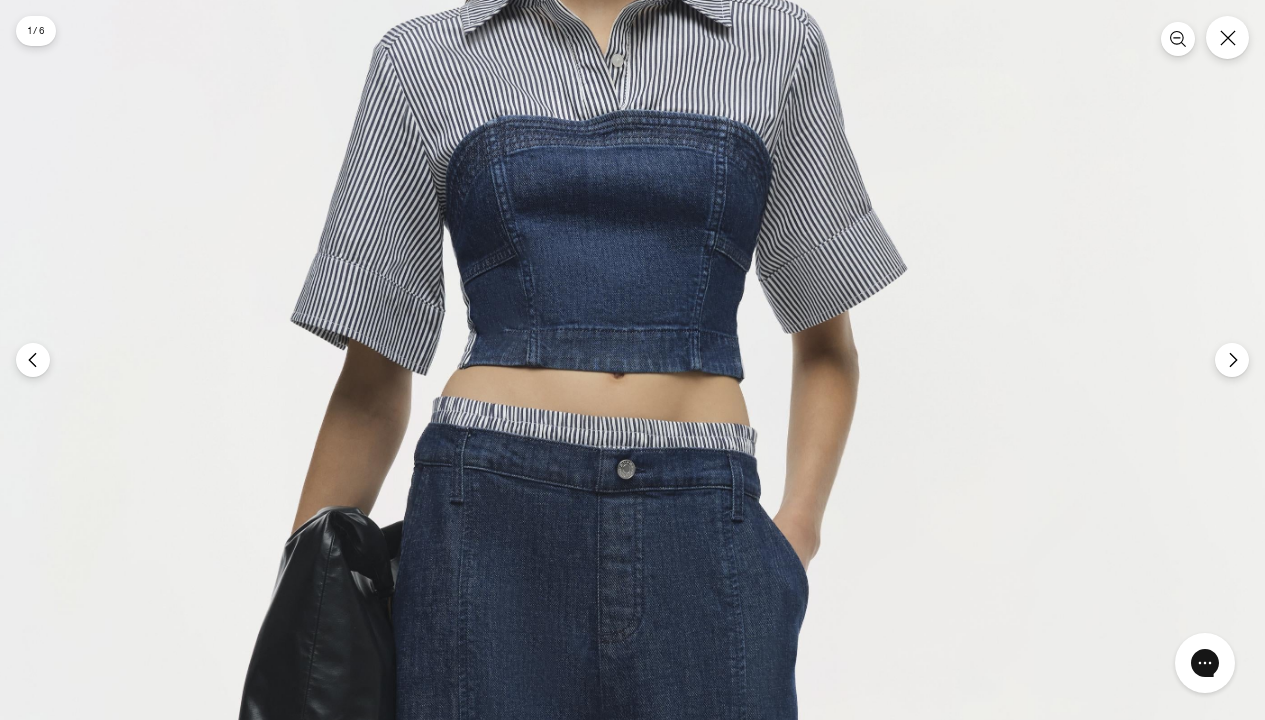 scroll, scrollTop: 0, scrollLeft: 0, axis: both 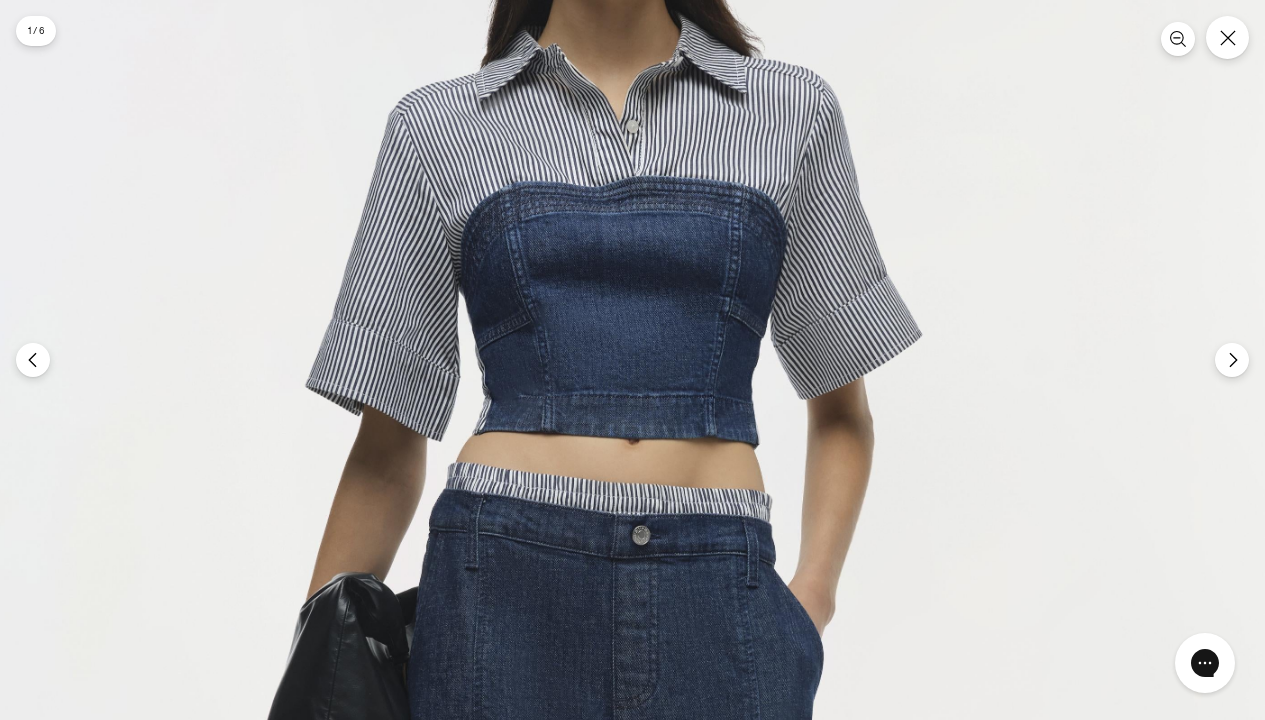 click at bounding box center (638, 762) 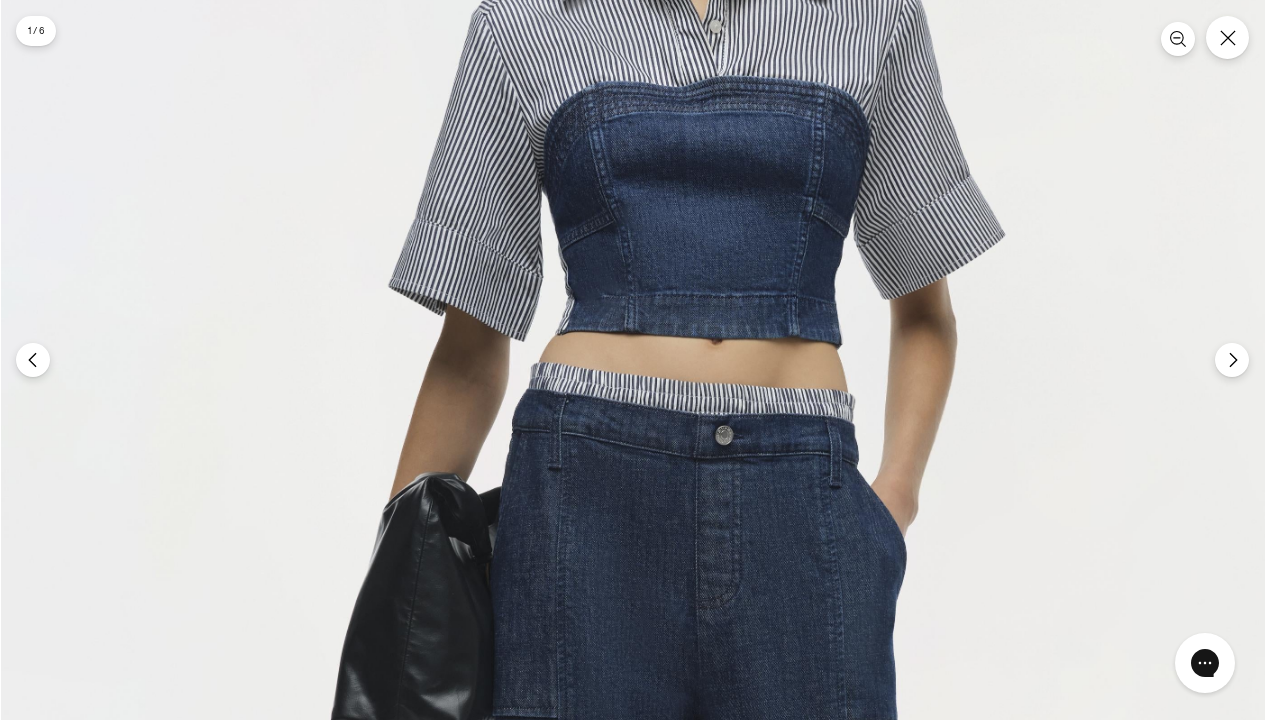 click at bounding box center (721, 662) 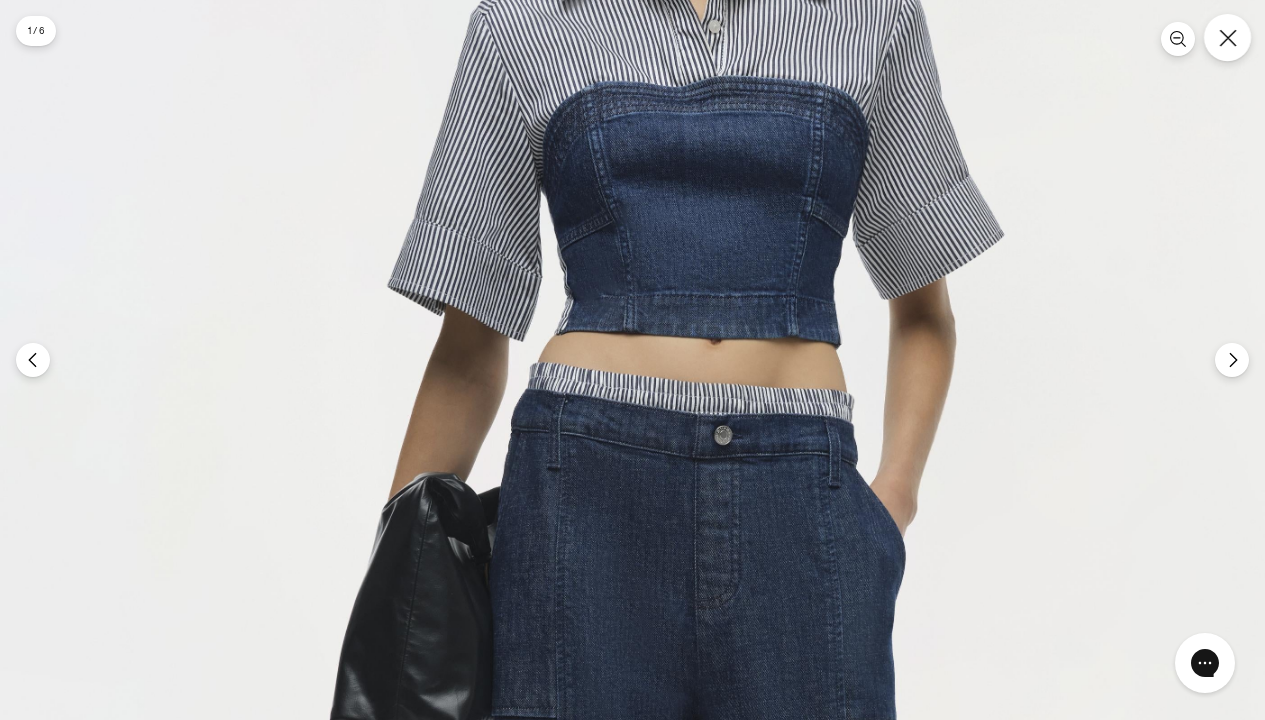click 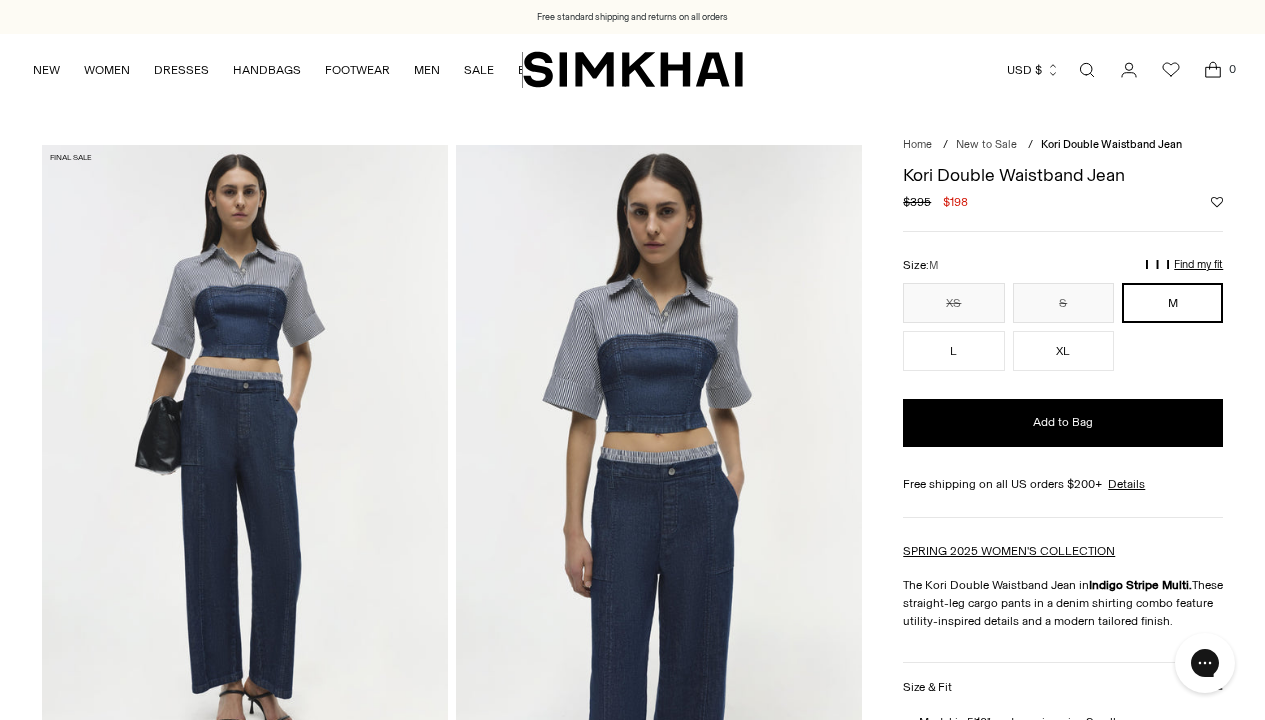 click at bounding box center (659, 449) 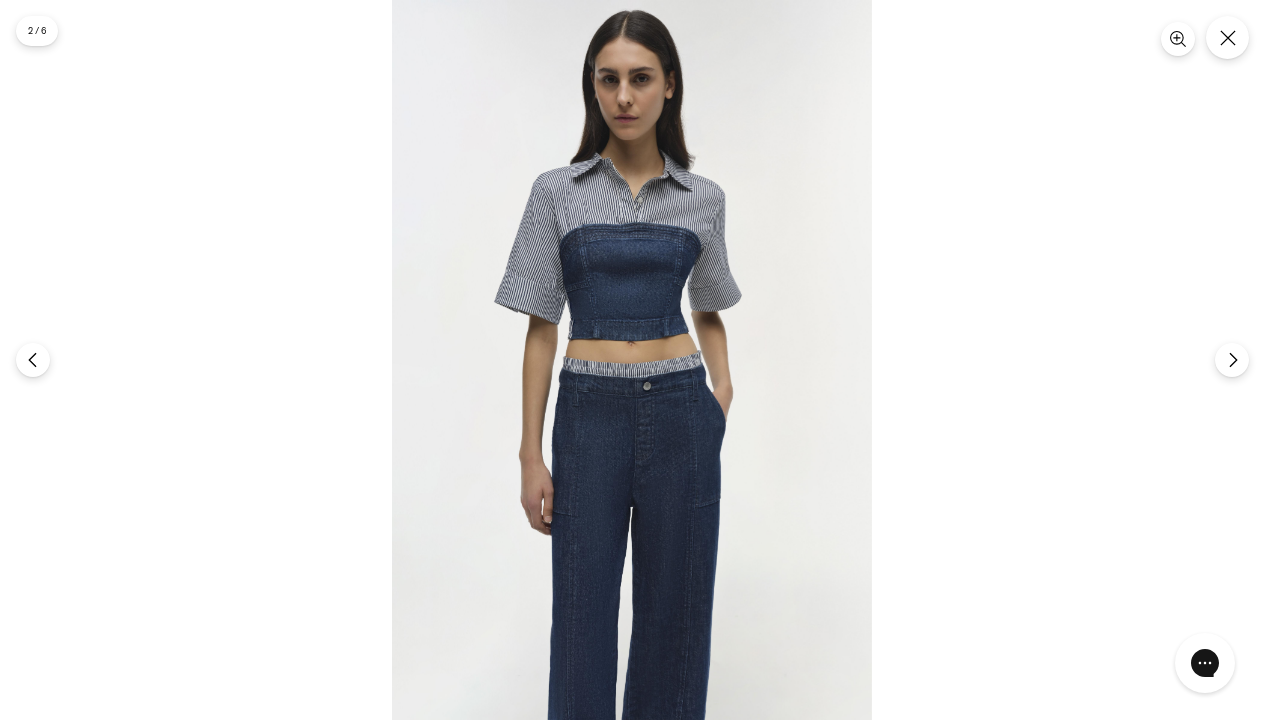 click at bounding box center (632, 360) 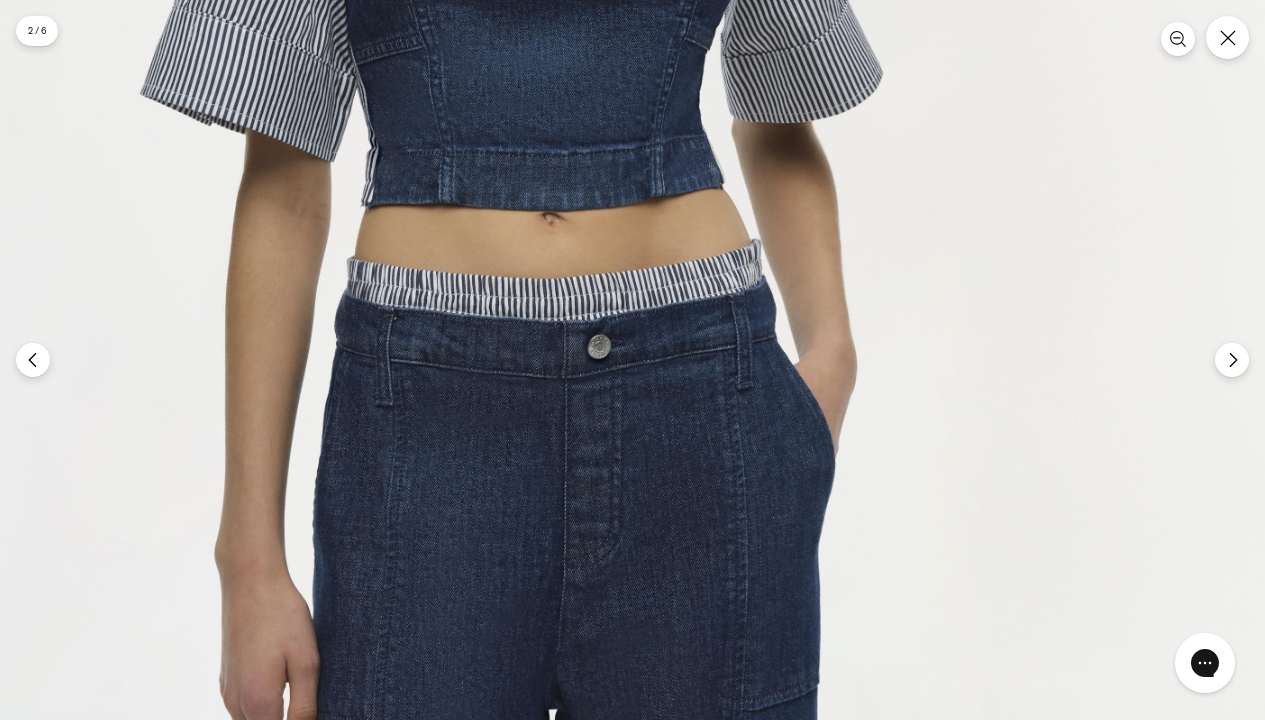click at bounding box center [554, 268] 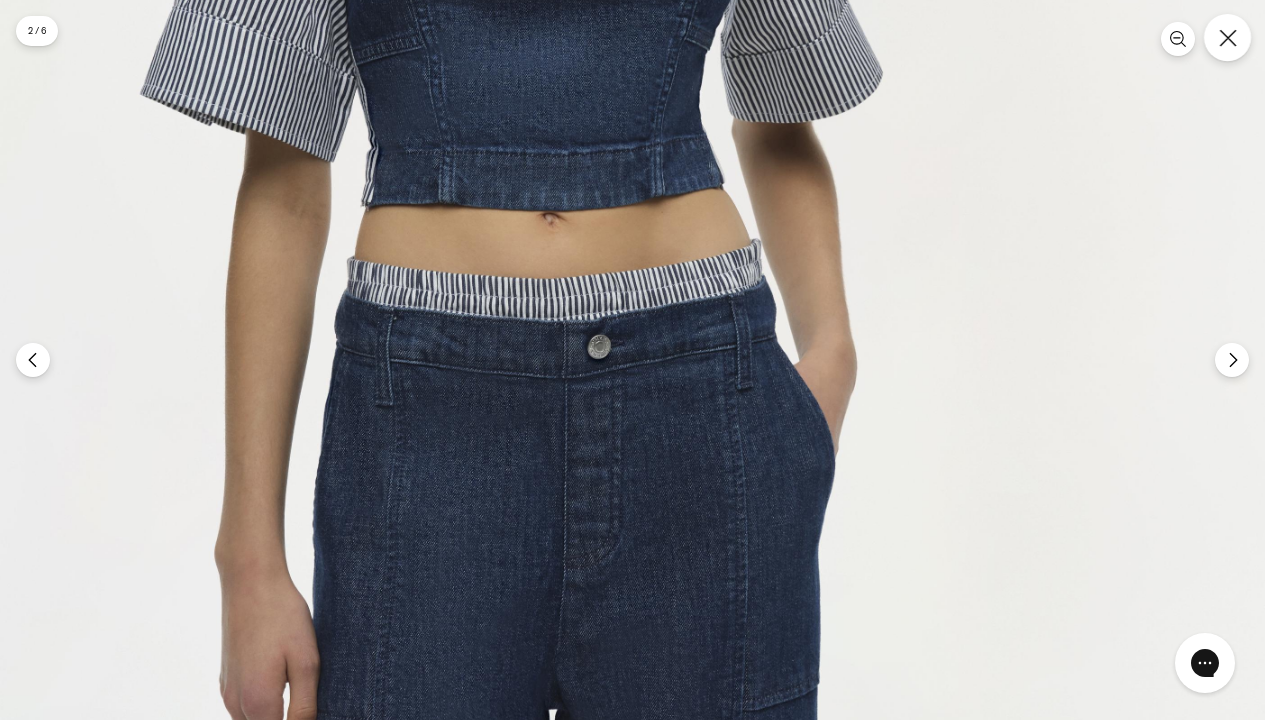 click 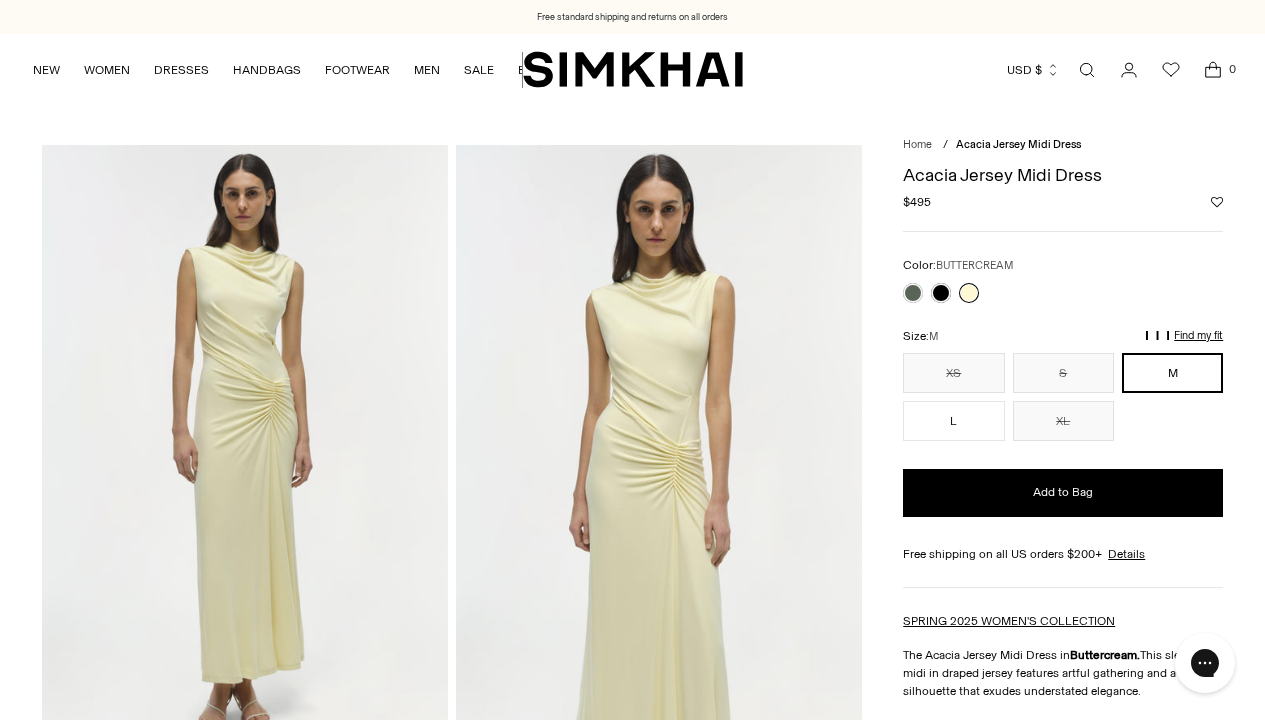 scroll, scrollTop: 0, scrollLeft: 0, axis: both 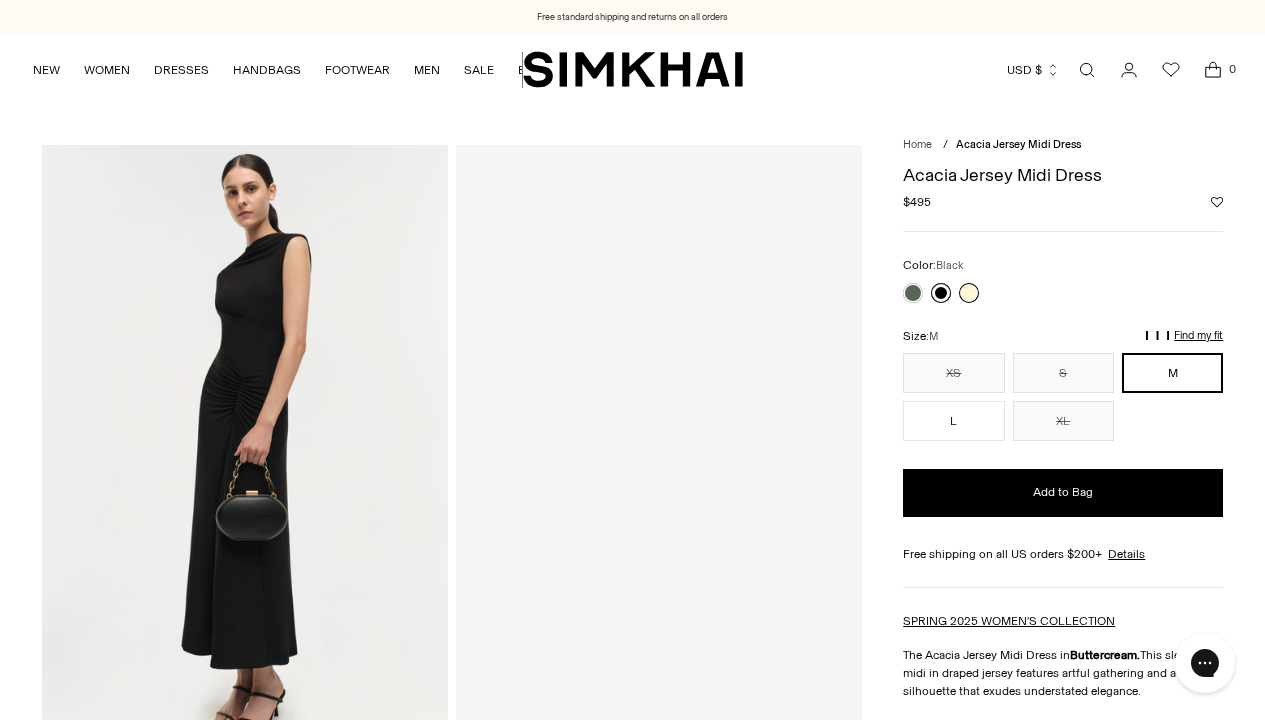 click at bounding box center (941, 293) 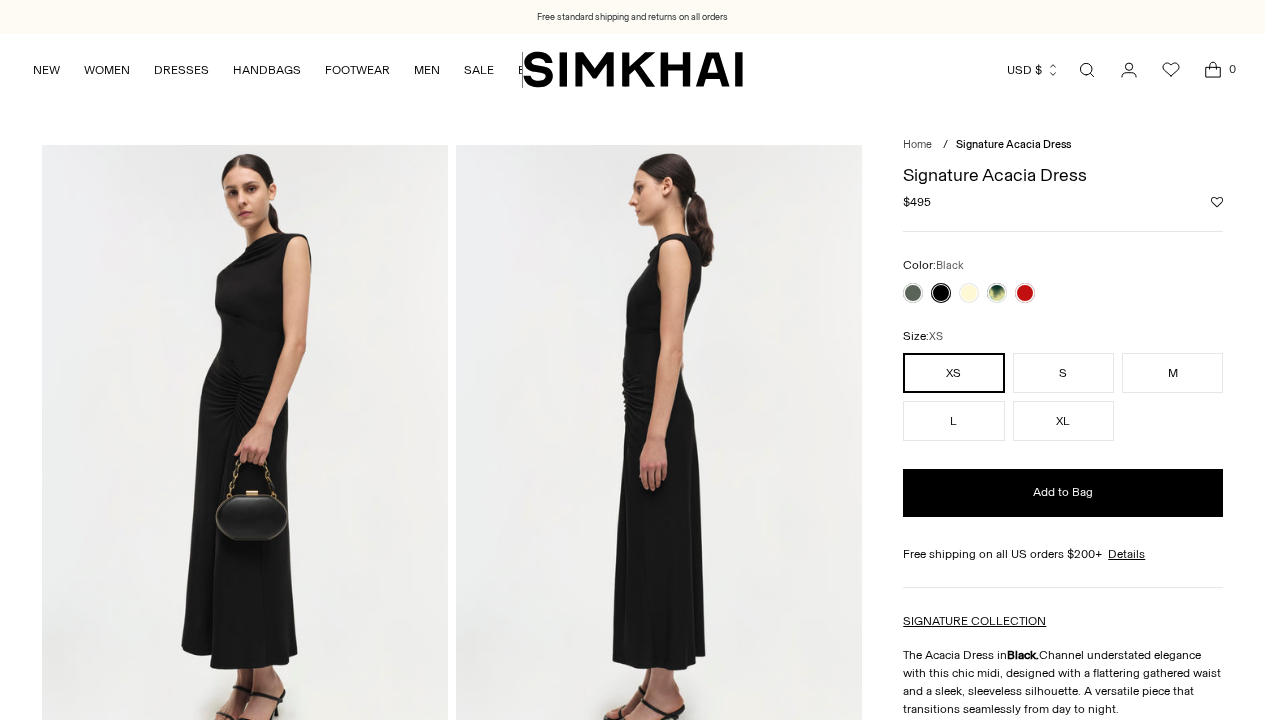 scroll, scrollTop: 0, scrollLeft: 0, axis: both 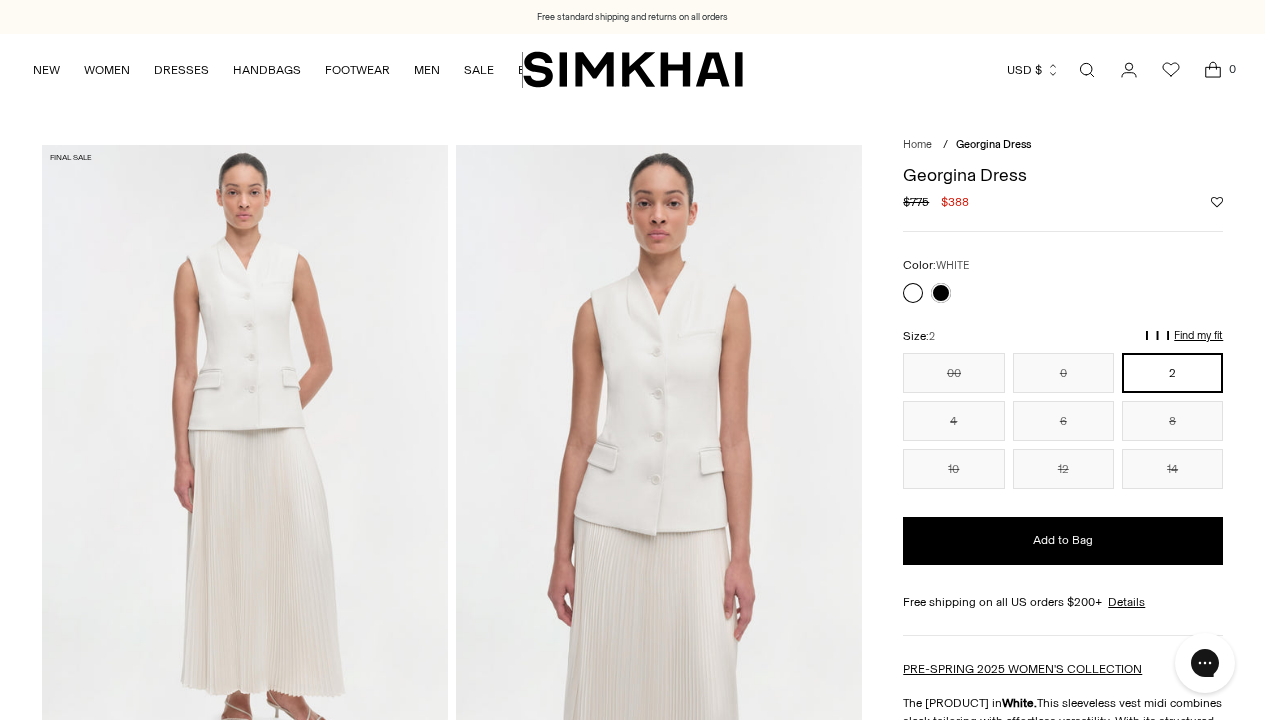 click at bounding box center [913, 293] 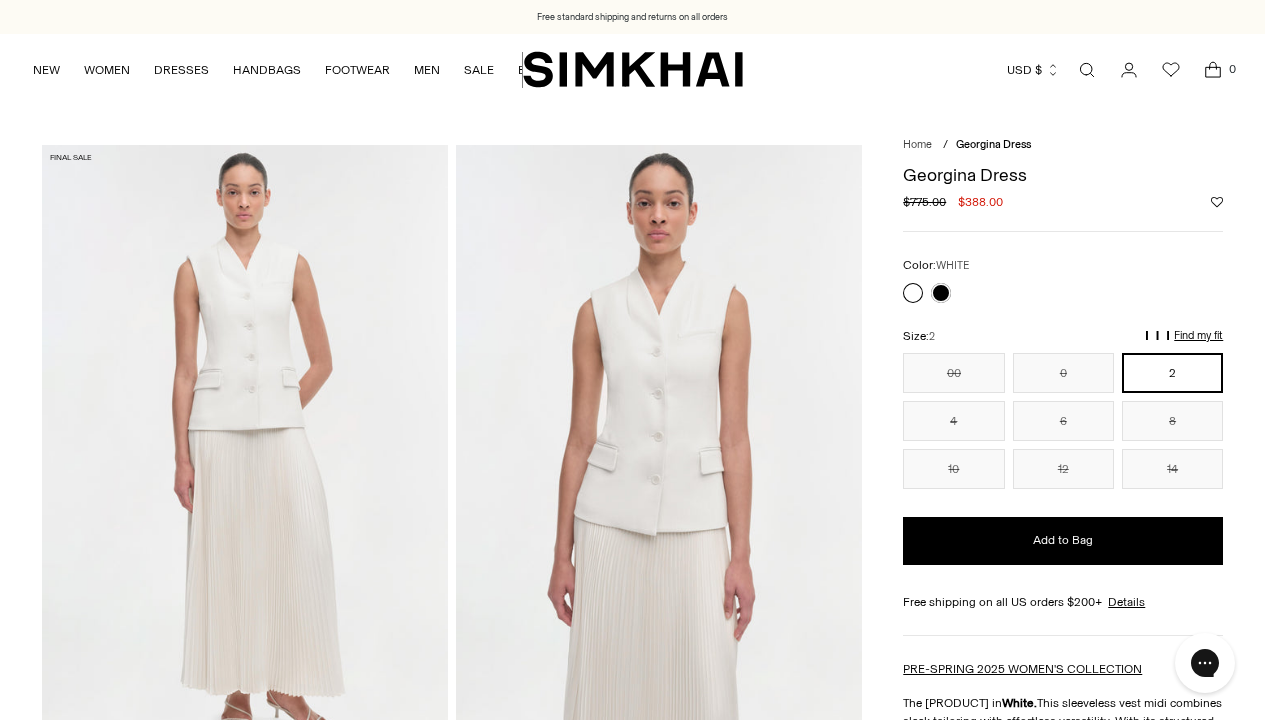 click at bounding box center [659, 449] 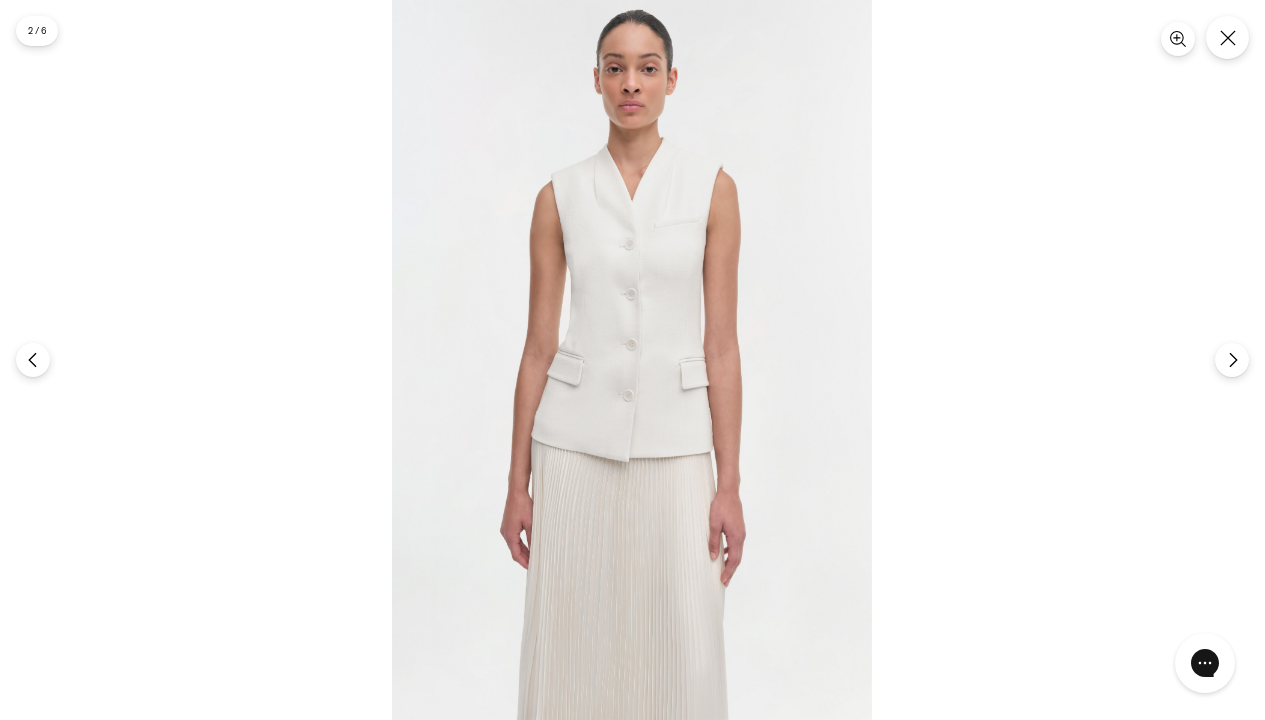 click at bounding box center [632, 360] 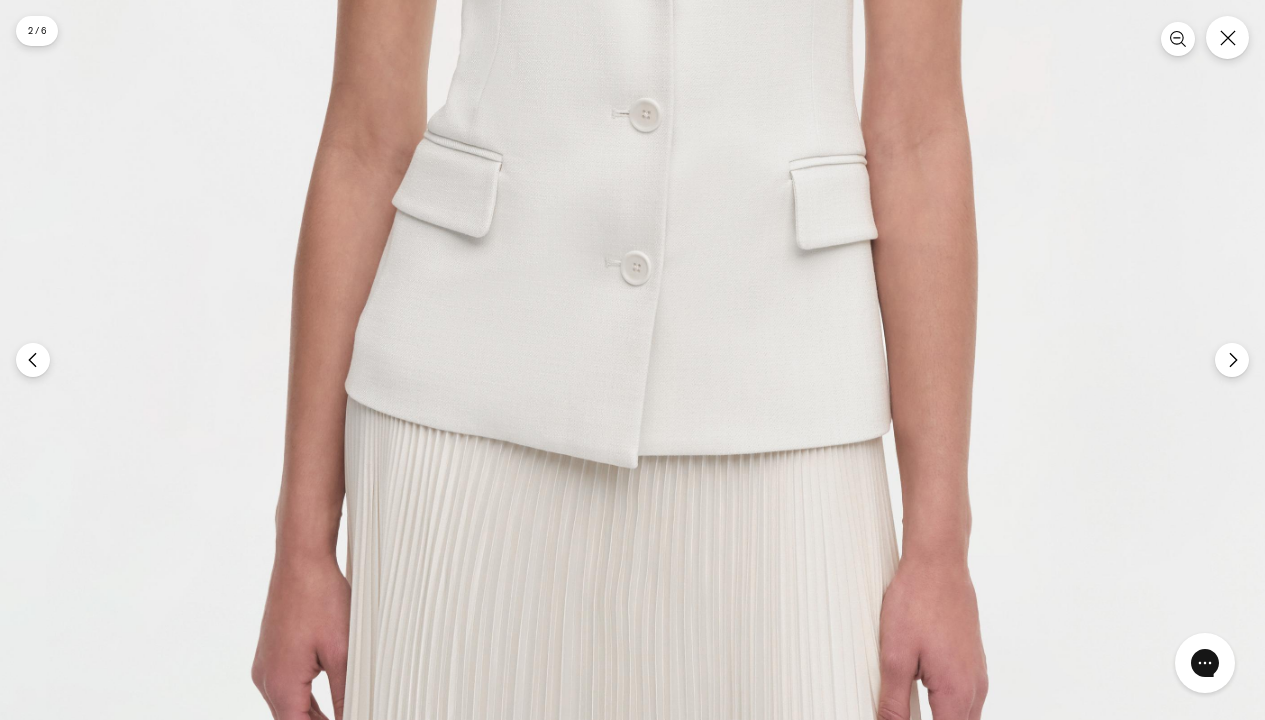 click on "Free standard shipping and returns on all orders
Free standard shipping and returns on all orders
Skip to content
NEW
WOMEN
New Arrivals
Best Sellers
Shop All
Signature
Exclusives
Sale" at bounding box center (632, 1813) 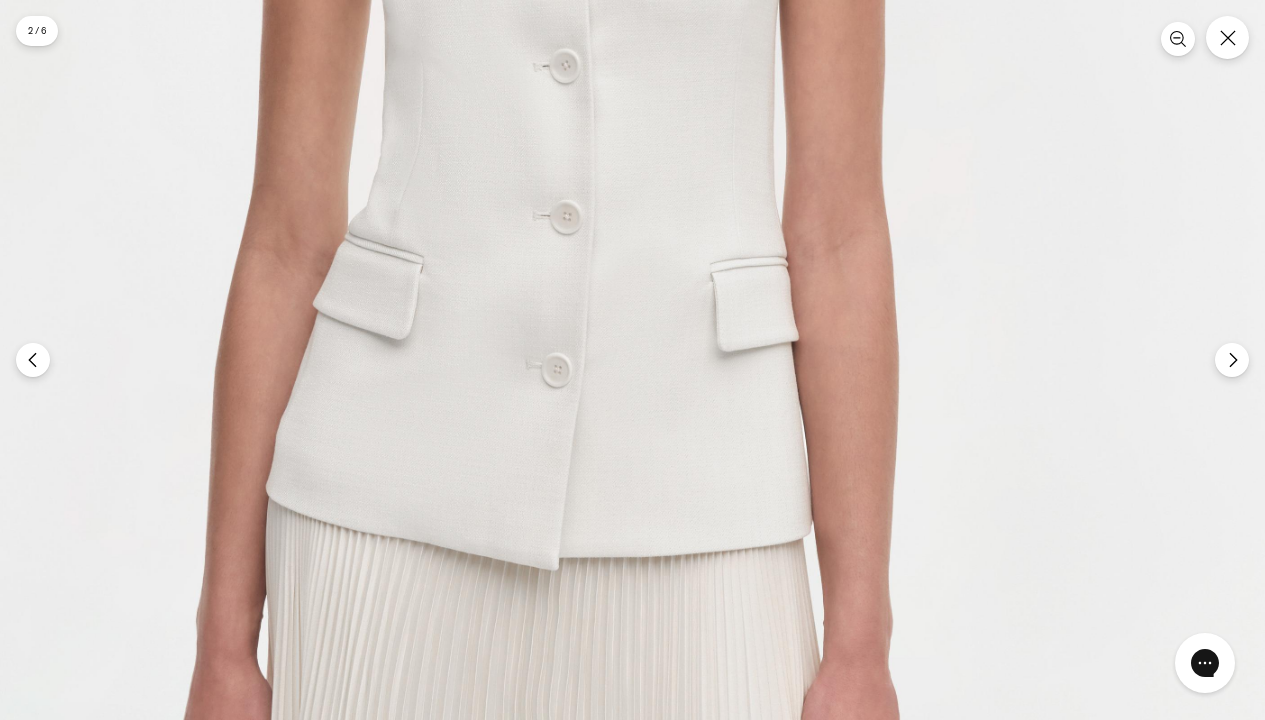 click at bounding box center [568, 264] 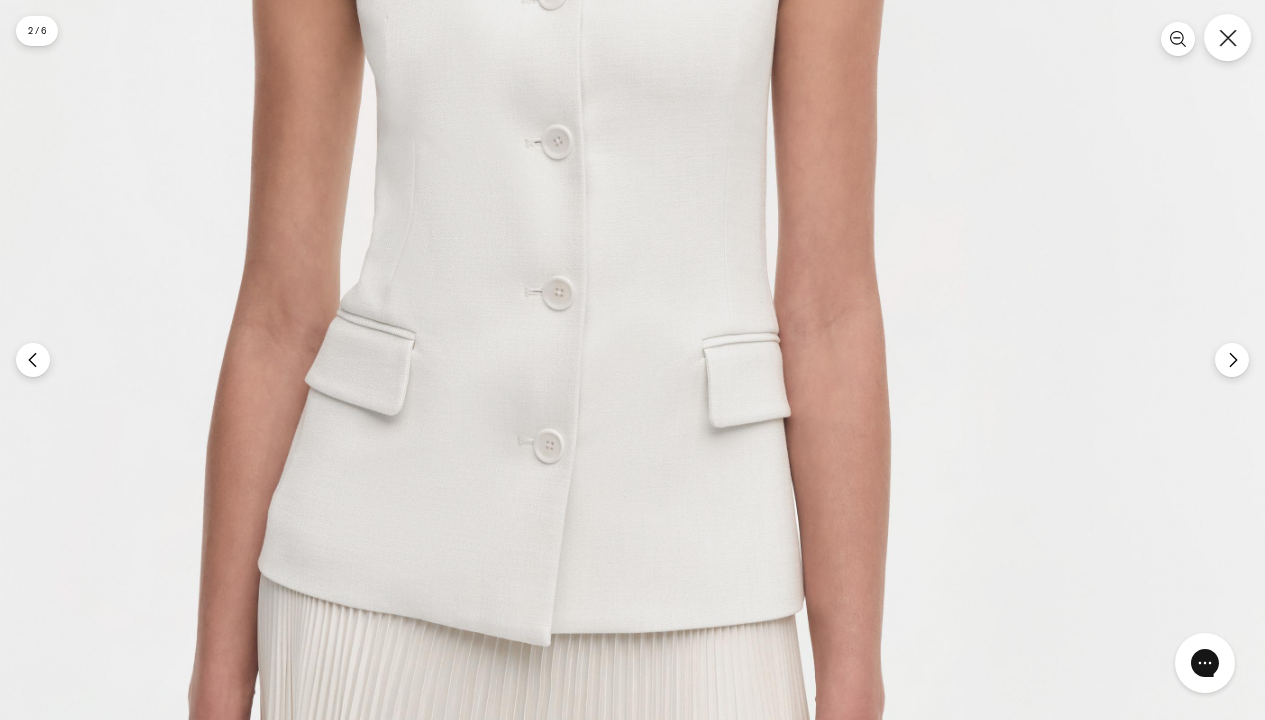 click at bounding box center (1227, 37) 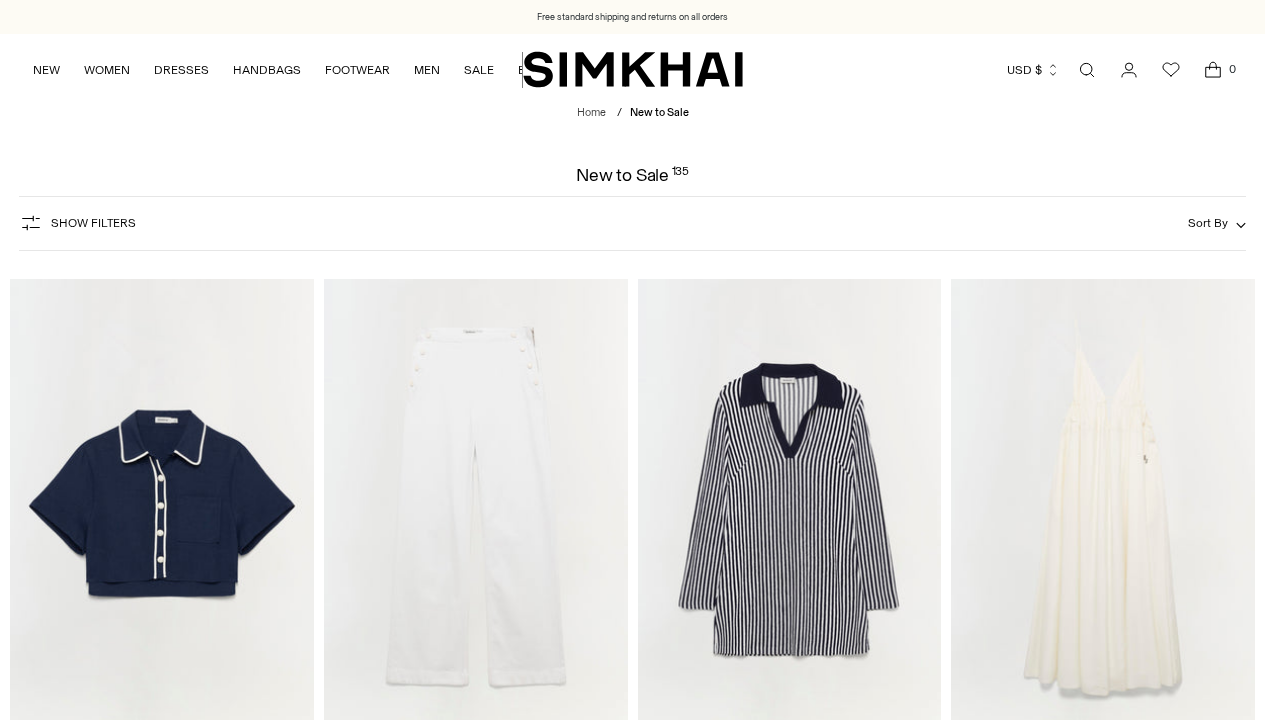 scroll, scrollTop: 0, scrollLeft: 0, axis: both 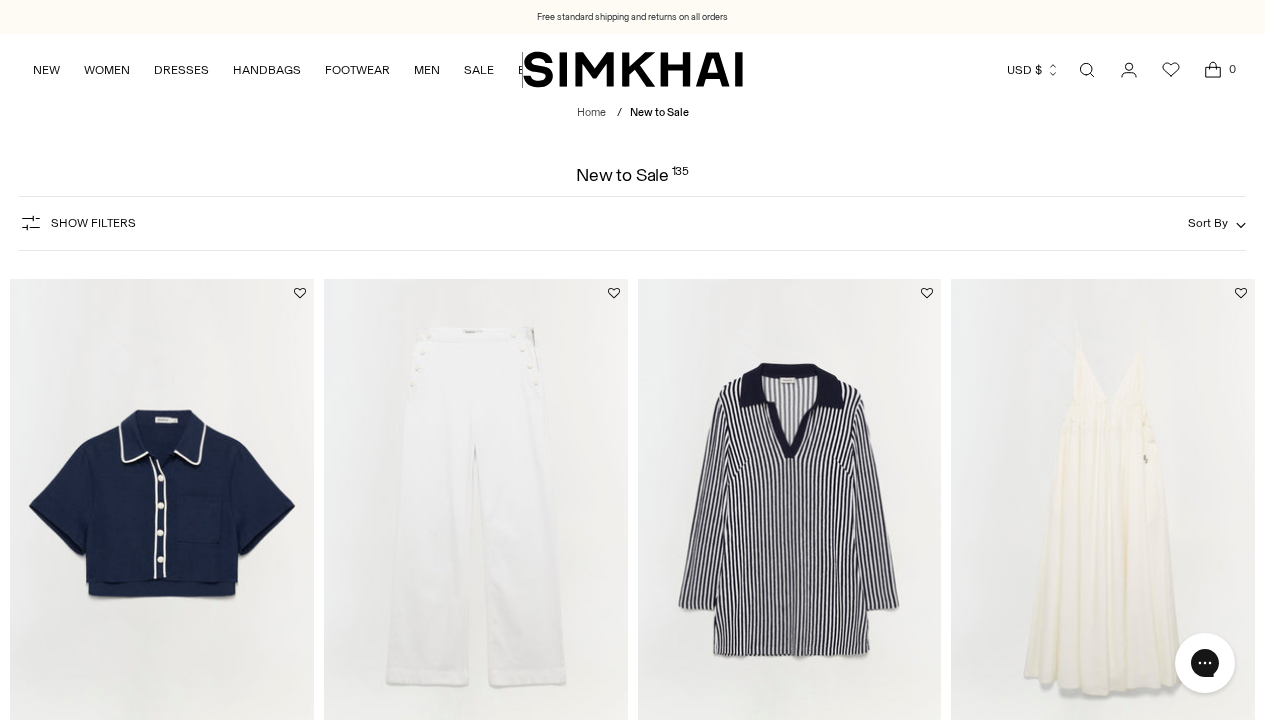 click 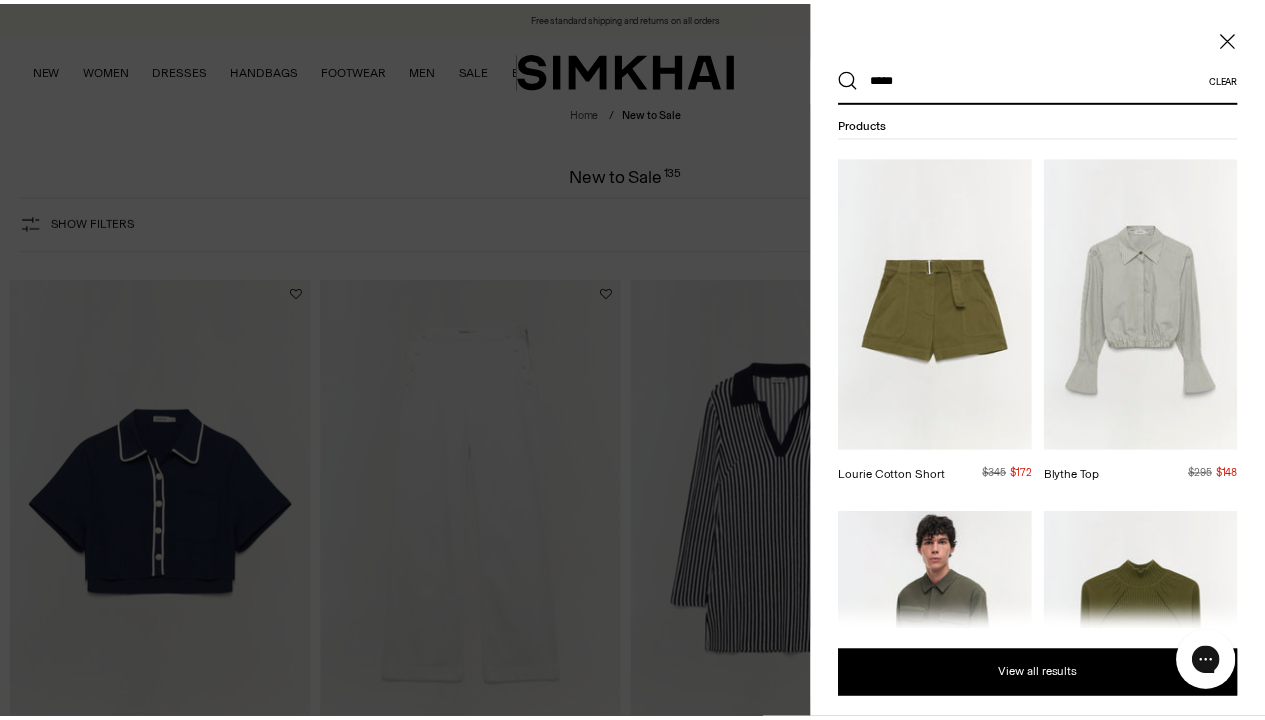 scroll, scrollTop: 0, scrollLeft: 0, axis: both 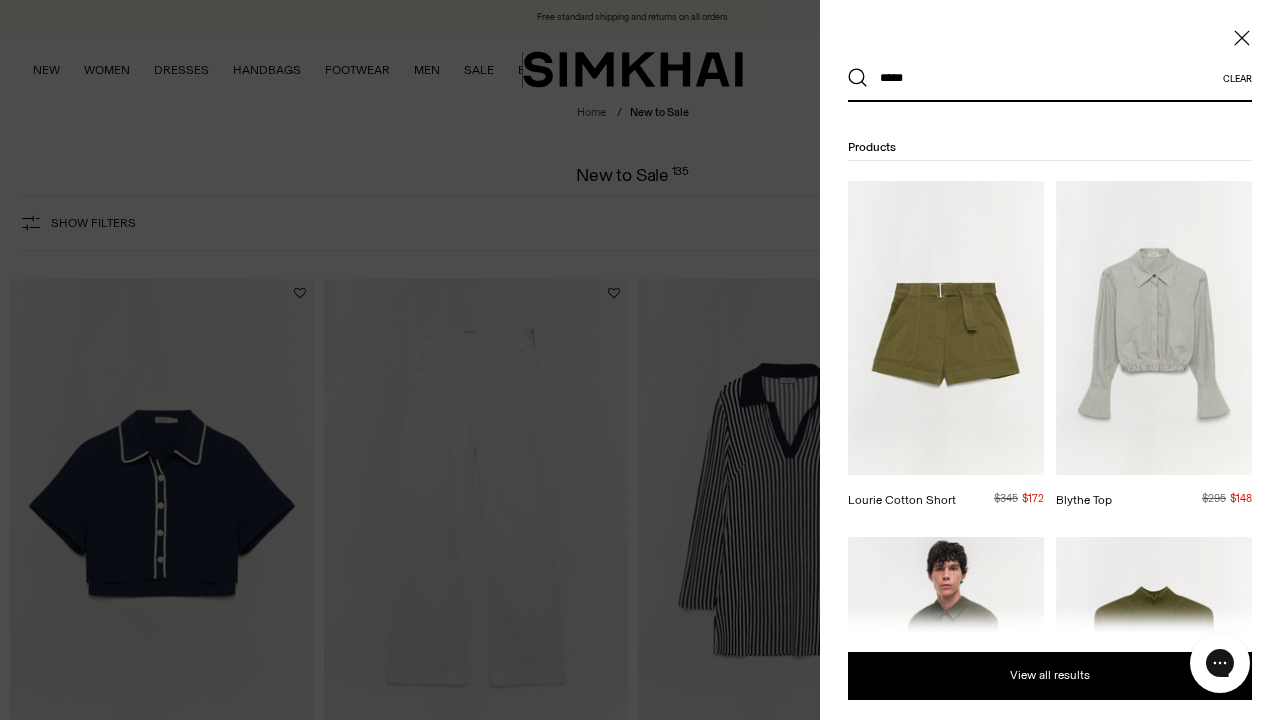 type on "****" 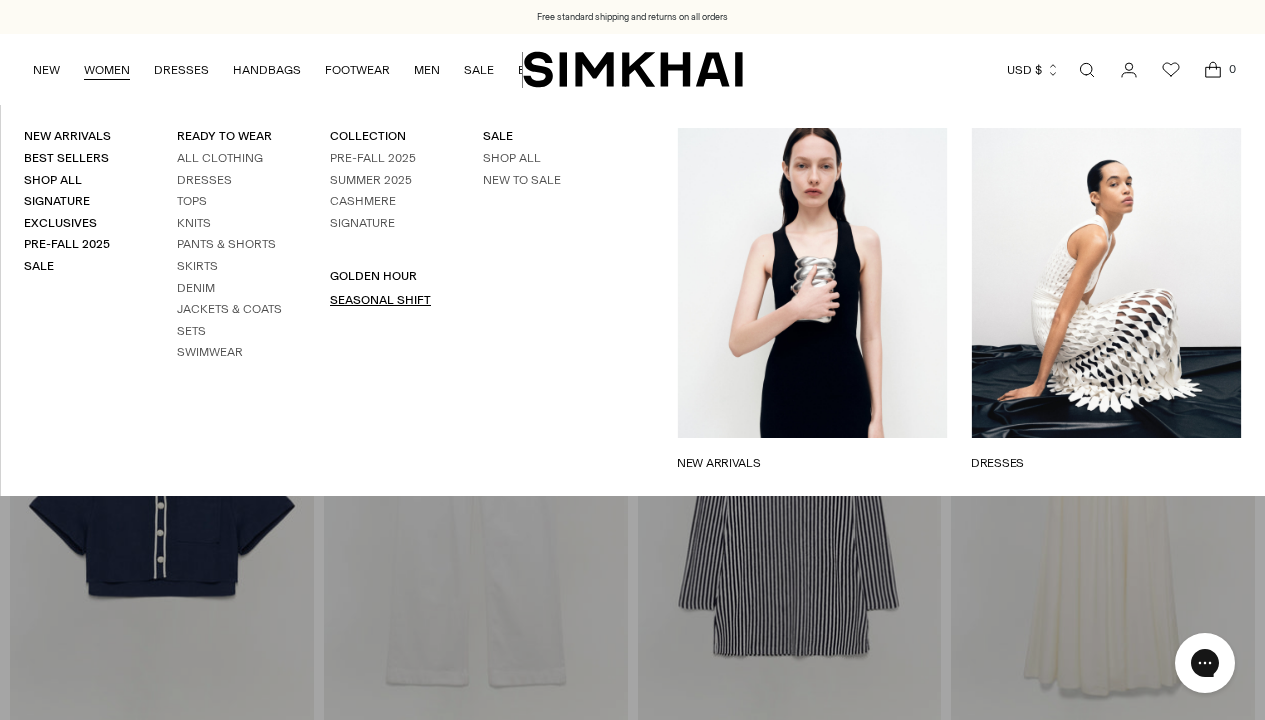 click on "SEASONAL SHIFT" at bounding box center [380, 300] 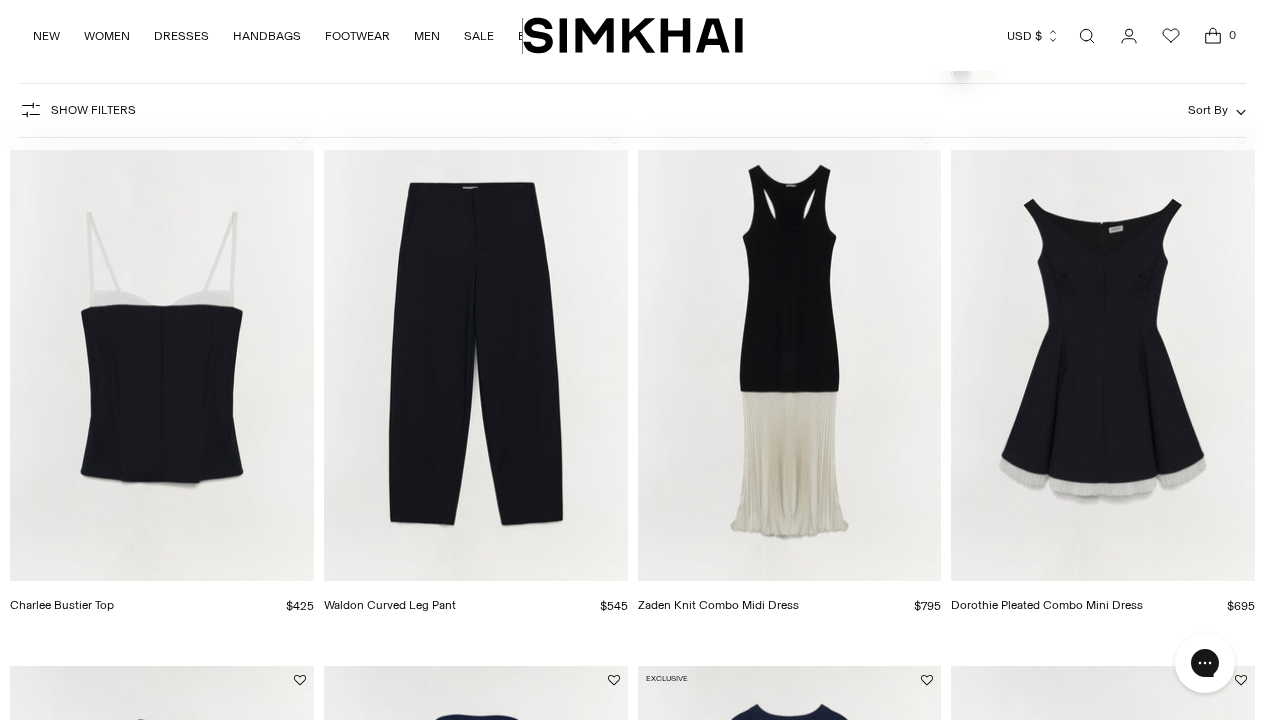 scroll, scrollTop: 0, scrollLeft: 0, axis: both 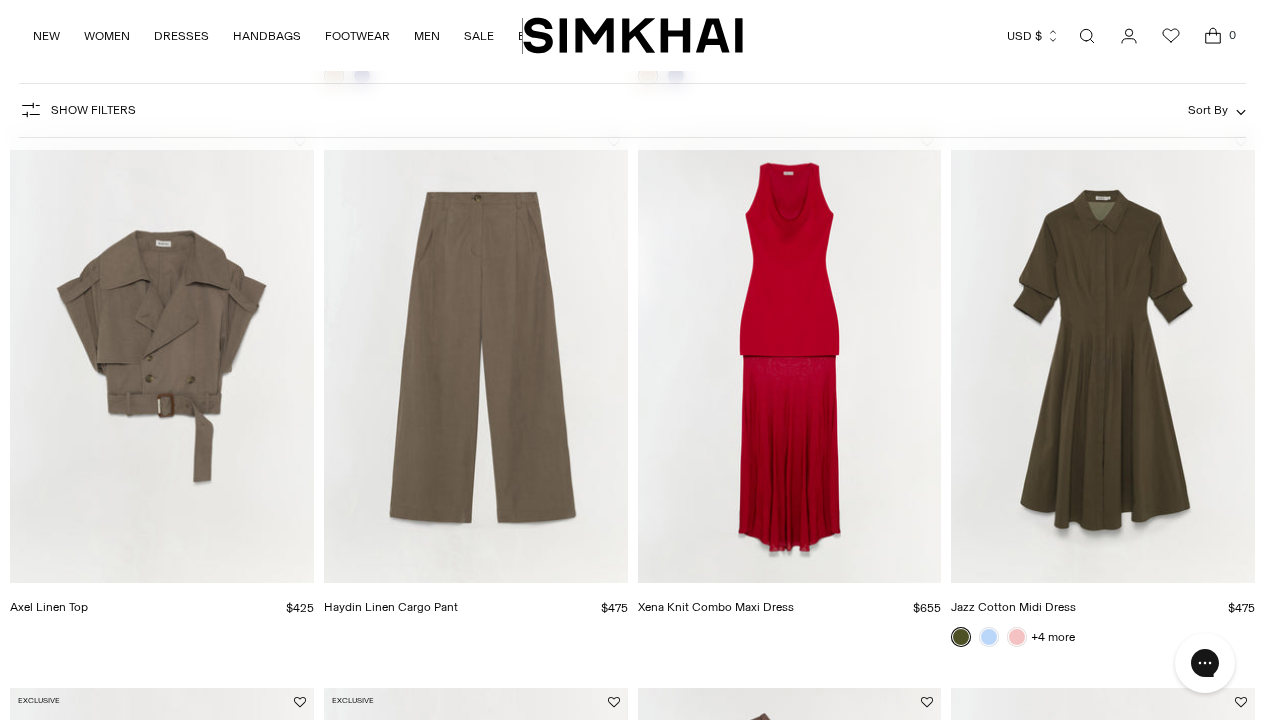 click at bounding box center (0, 0) 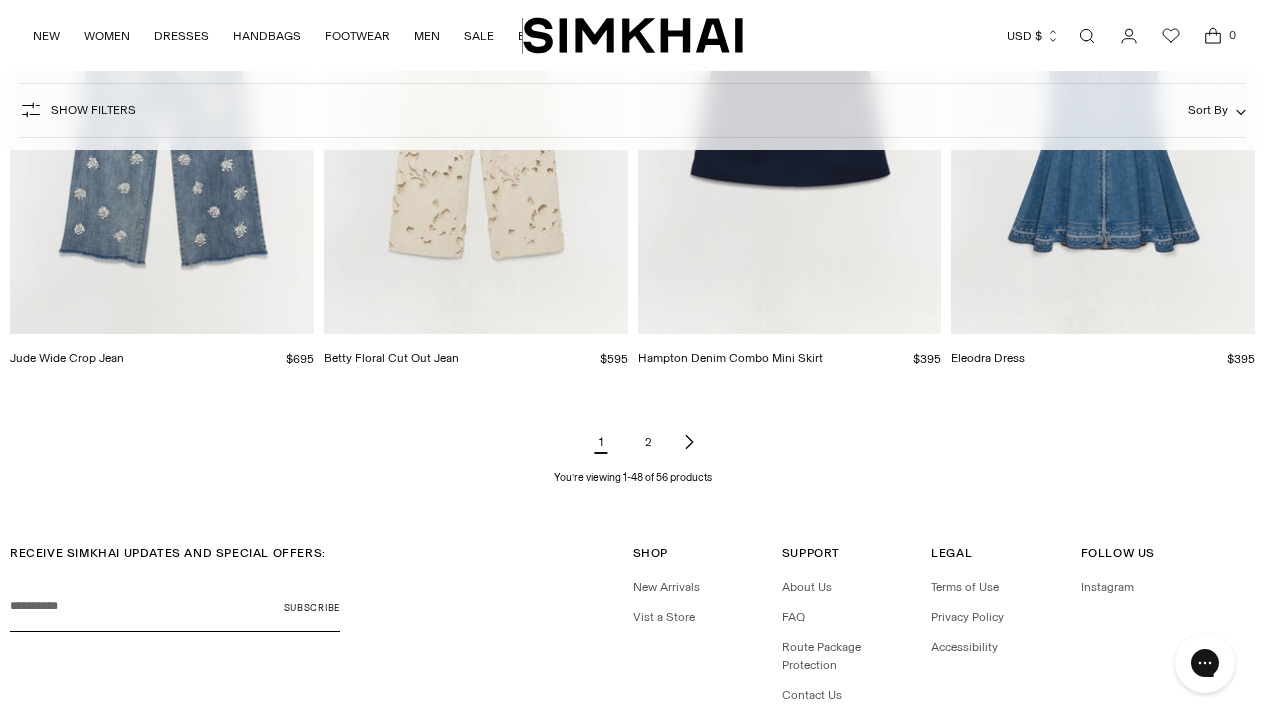 scroll, scrollTop: 6570, scrollLeft: 0, axis: vertical 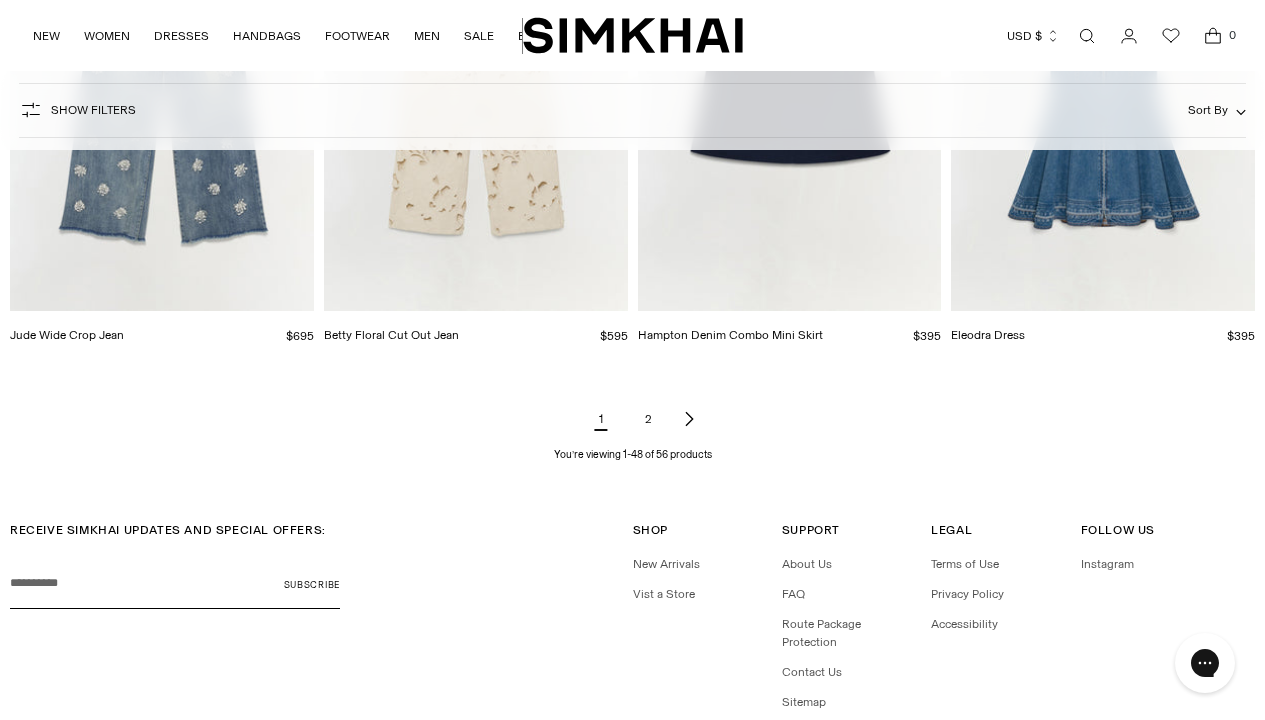 click 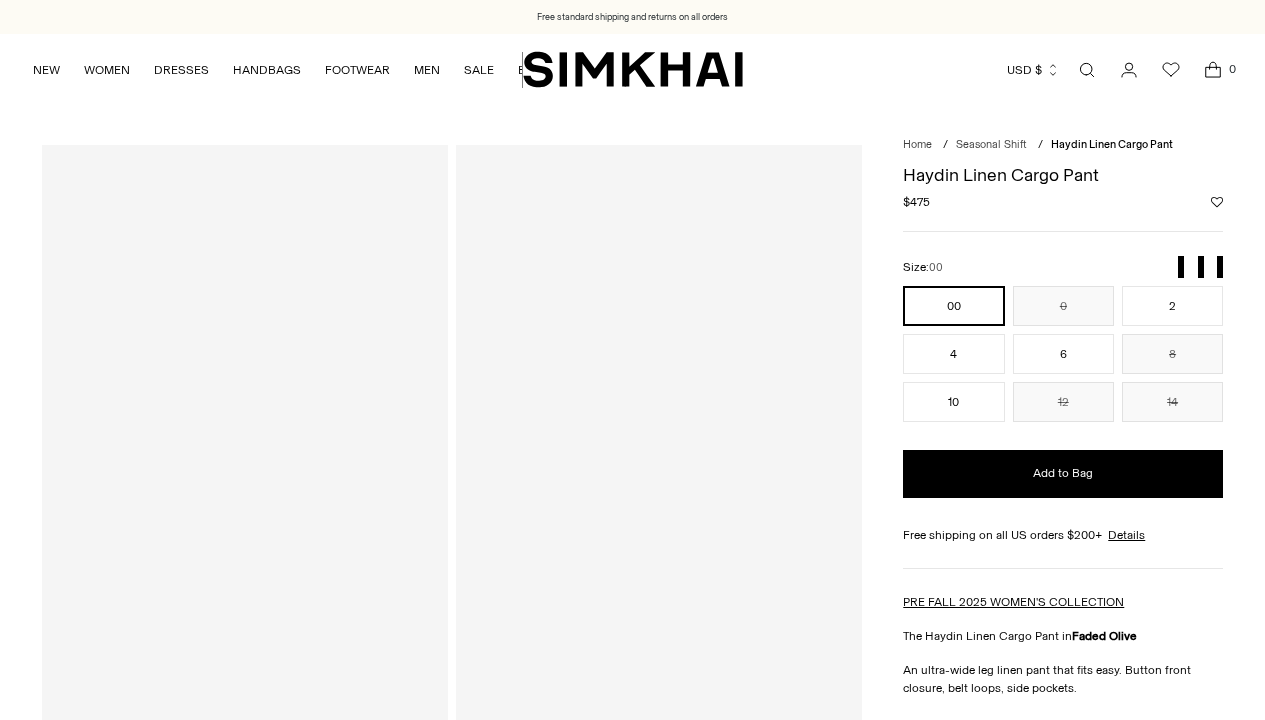 scroll, scrollTop: 0, scrollLeft: 0, axis: both 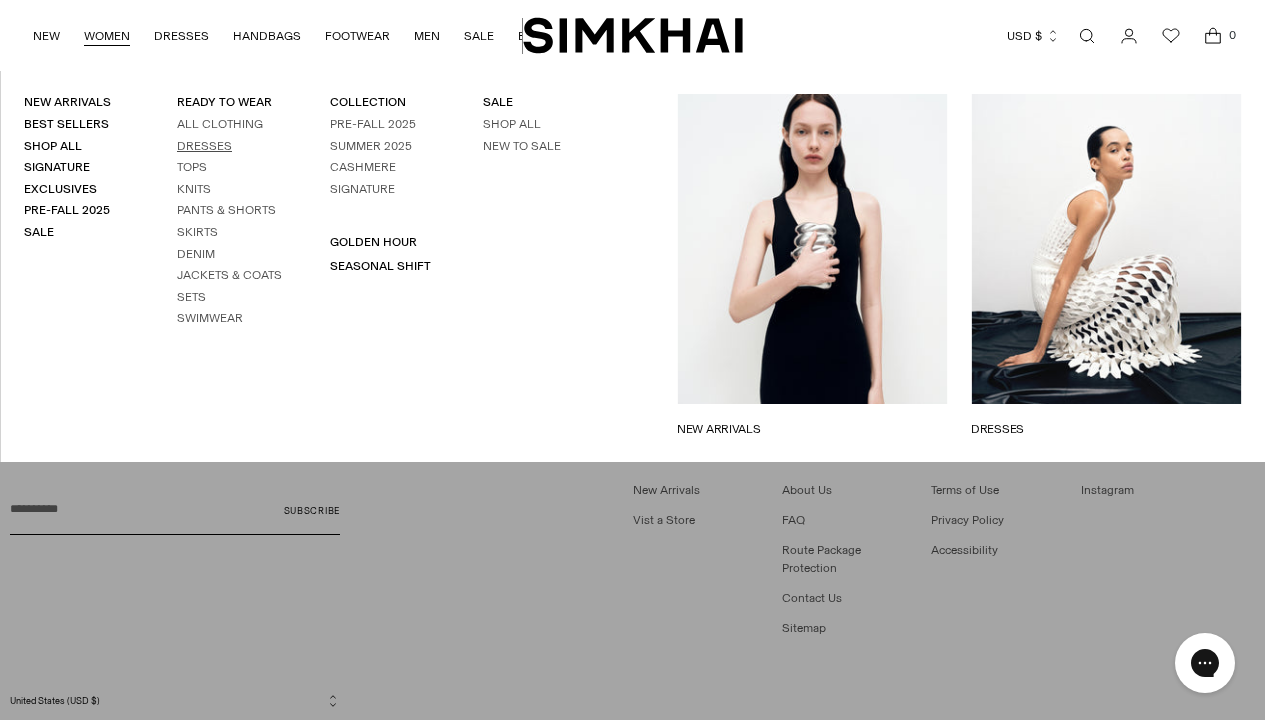 click on "Dresses" at bounding box center (204, 146) 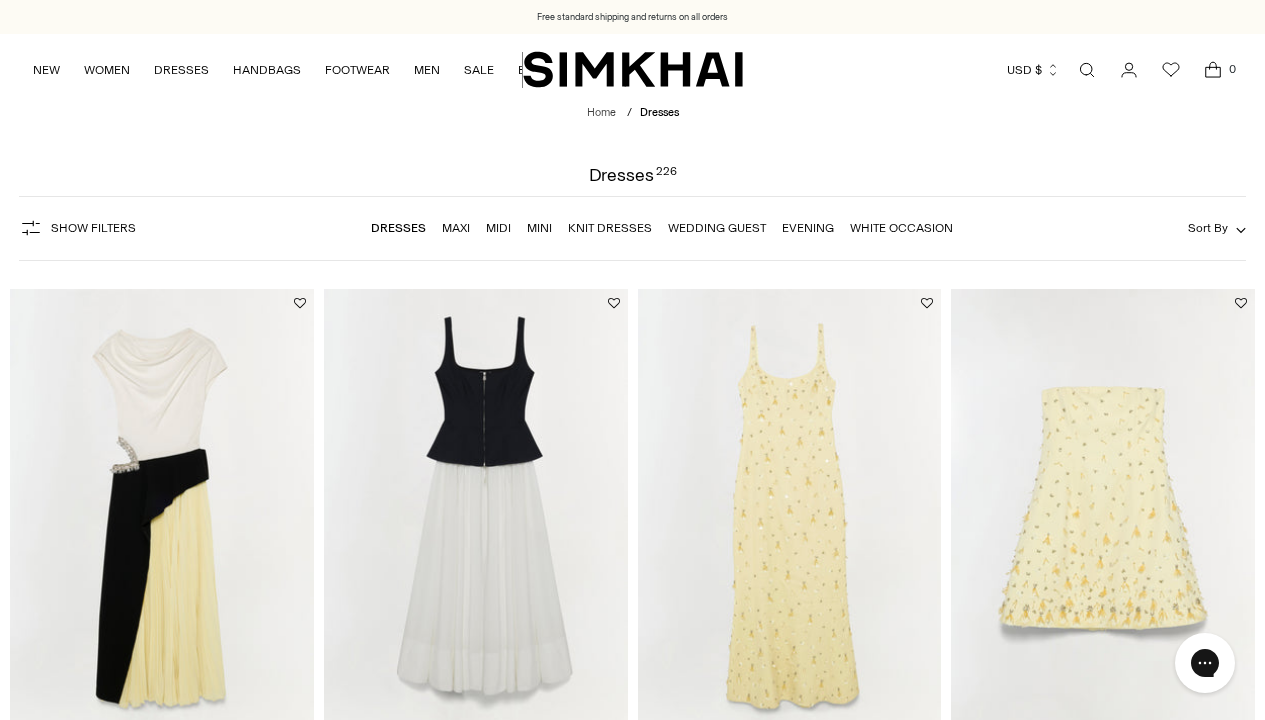 scroll, scrollTop: 0, scrollLeft: 0, axis: both 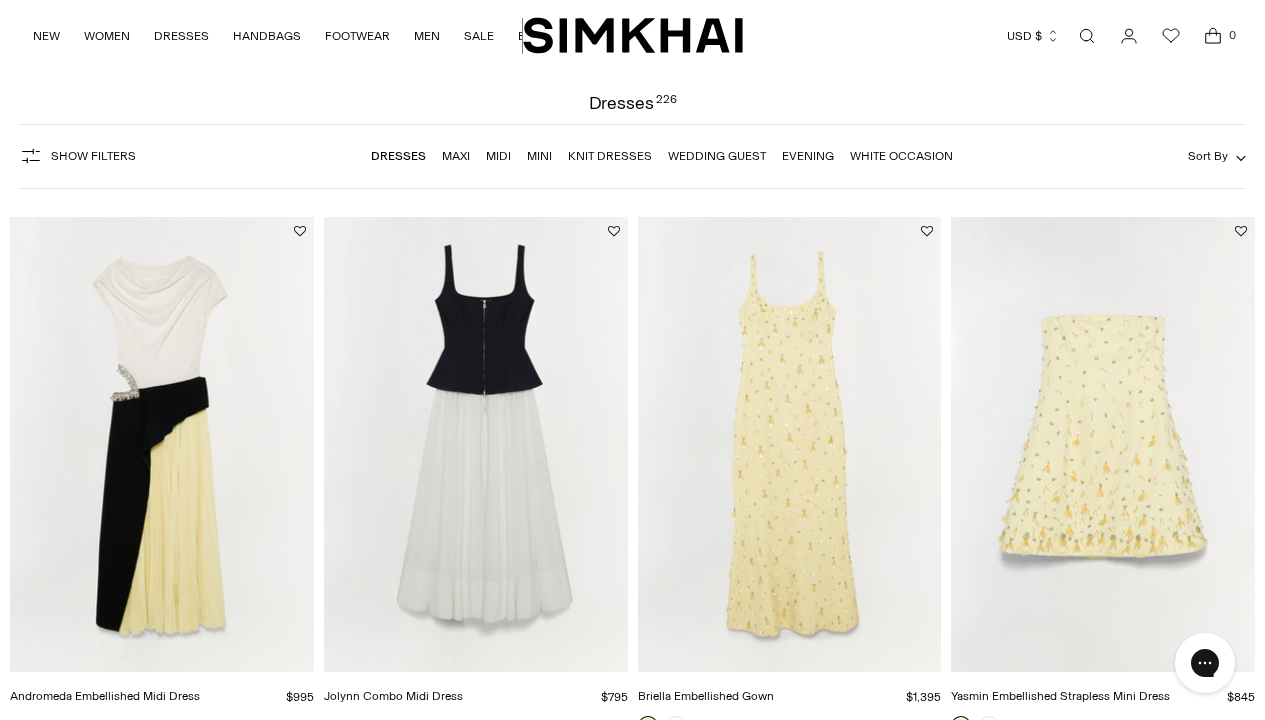 click on "Sort By" at bounding box center [1208, 156] 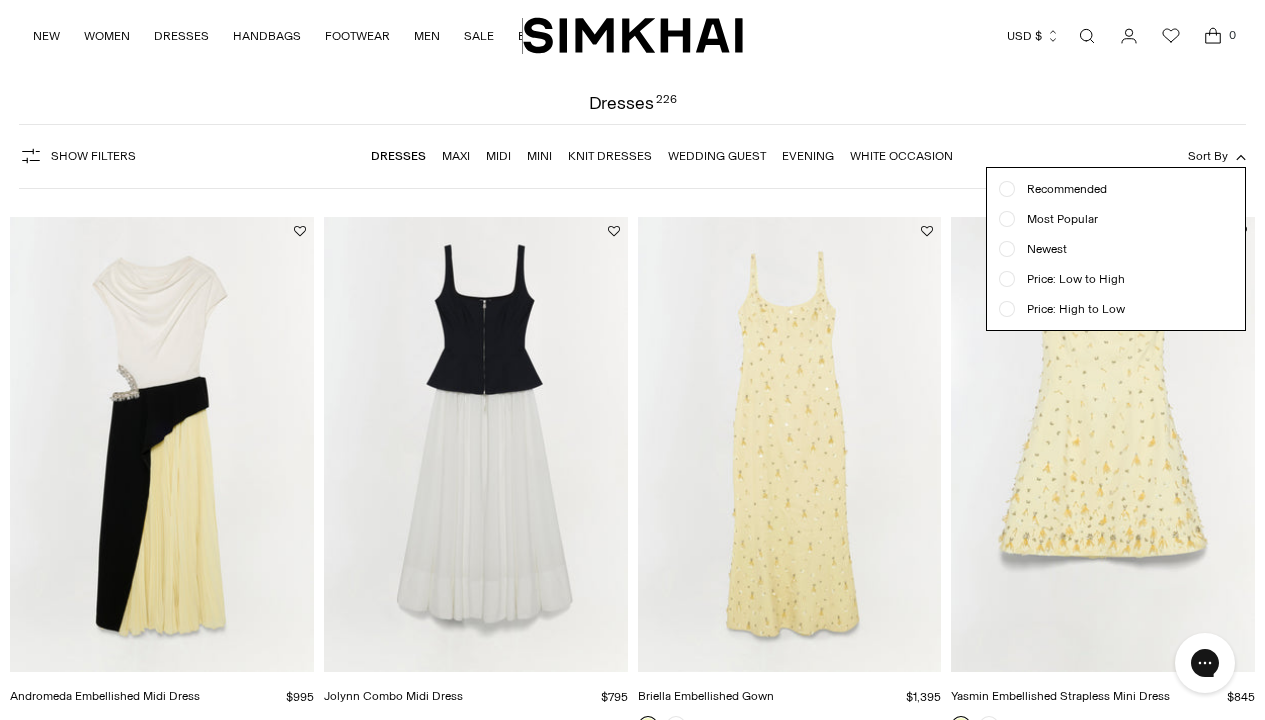 click on "Price: Low to High" at bounding box center (1070, 279) 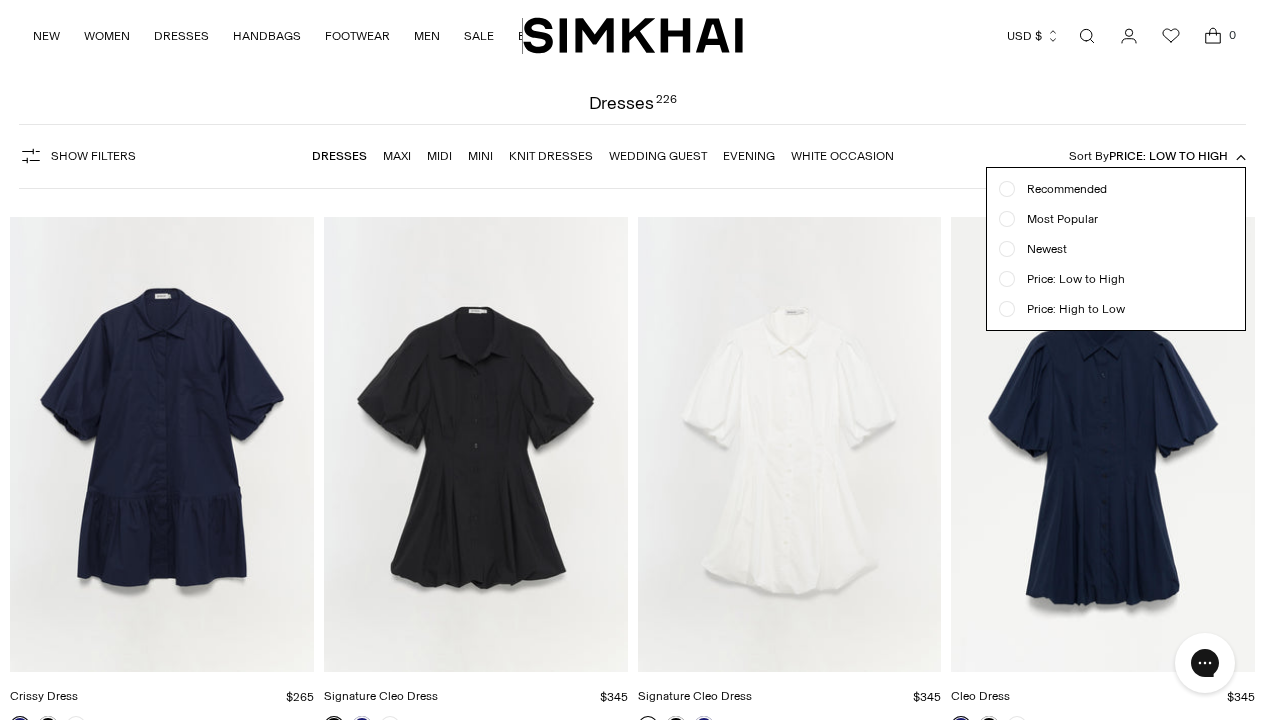 scroll, scrollTop: 147, scrollLeft: 0, axis: vertical 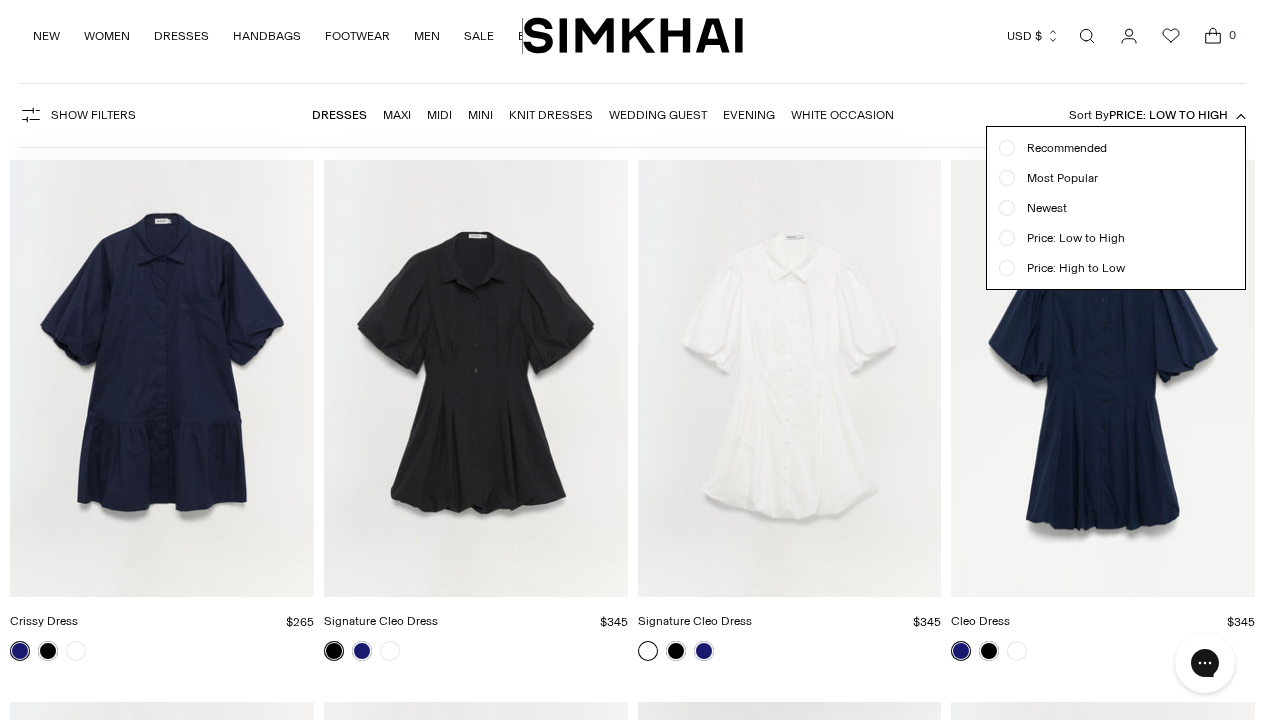 click on "Currency
USD $
Albania (ALL
L)
Algeria (DZD
د.ج)
Andorra (EUR
€)
Angola (AOA
Kz)
Anguilla (XCD
$)" at bounding box center [988, 36] 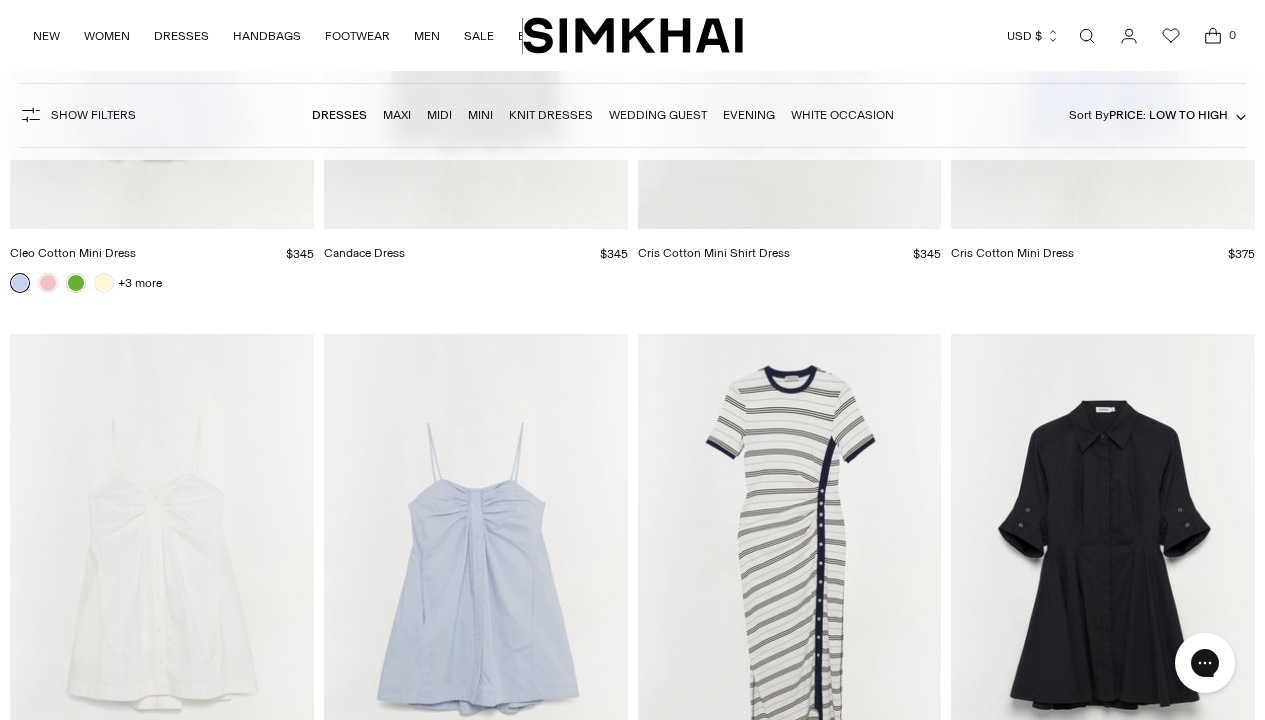 scroll, scrollTop: 1081, scrollLeft: 0, axis: vertical 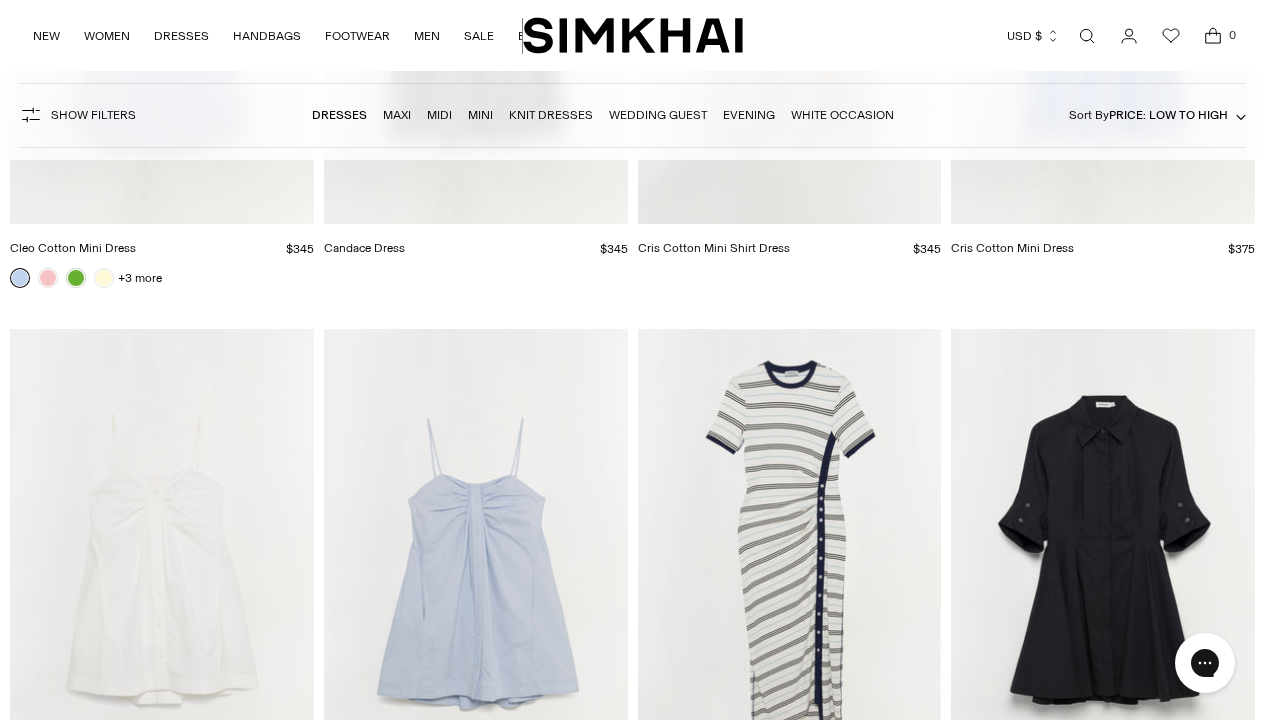 click on "Midi" at bounding box center [439, 115] 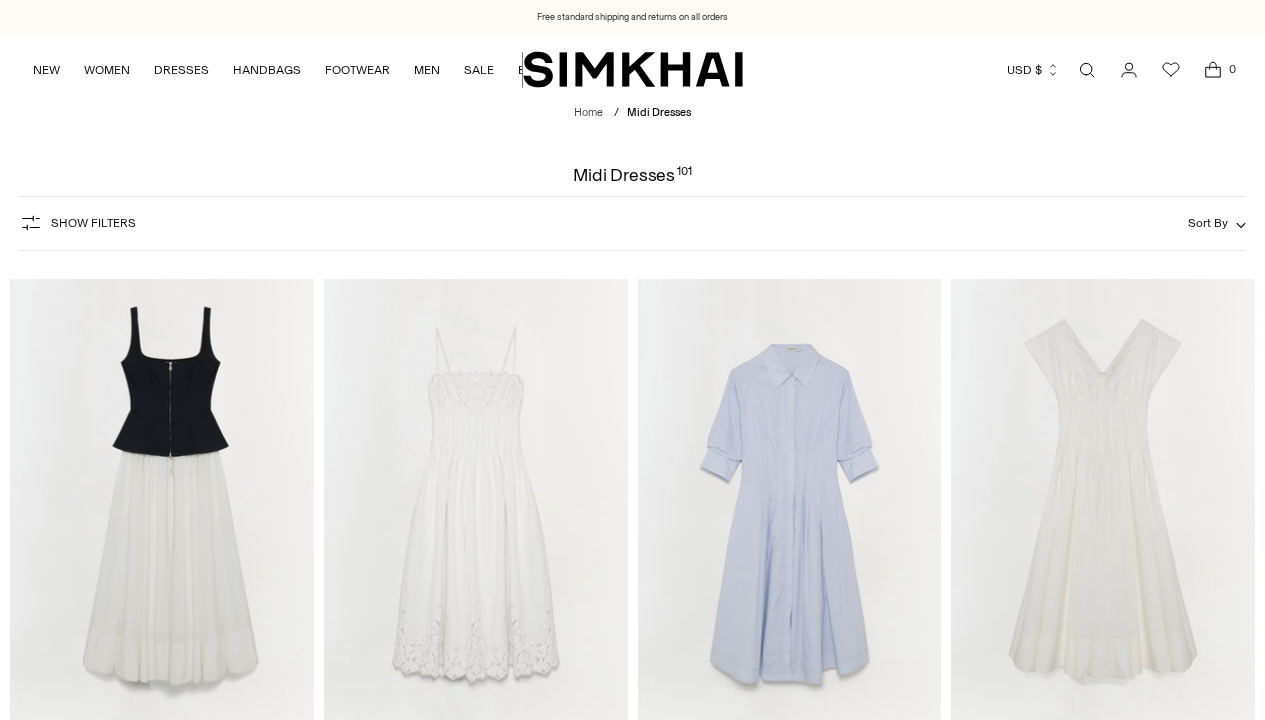 scroll, scrollTop: 0, scrollLeft: 0, axis: both 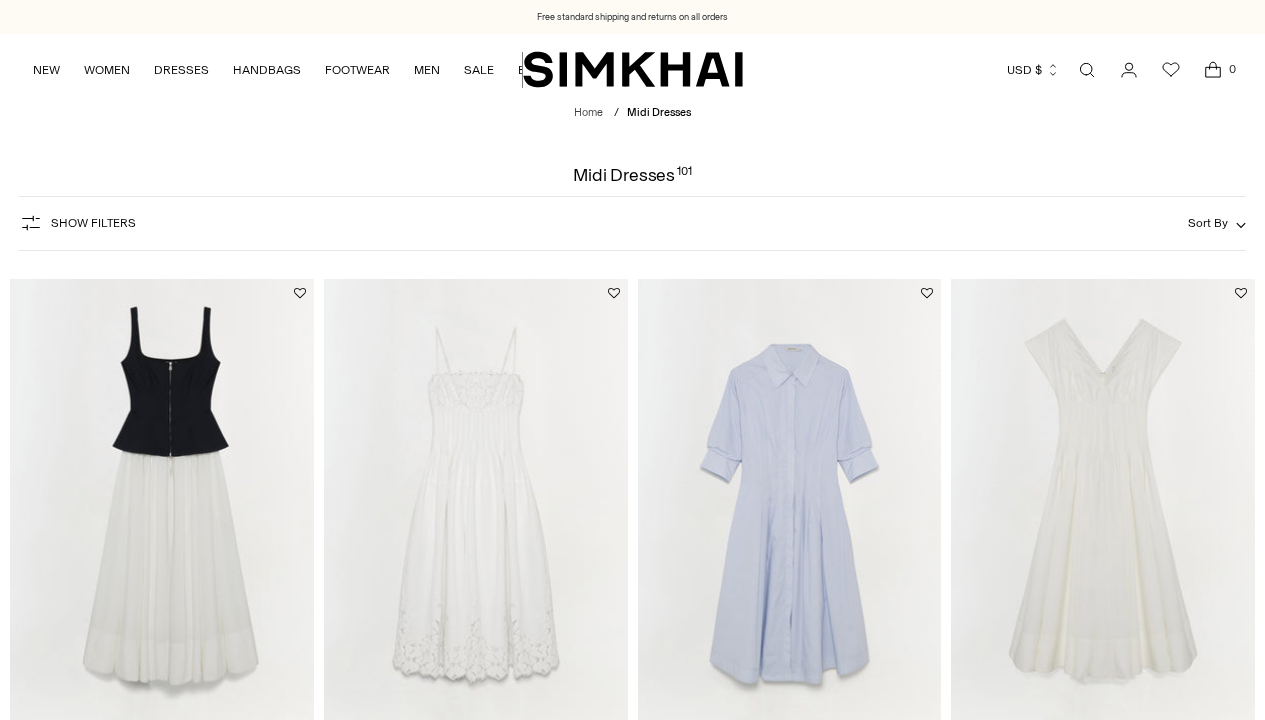click on "Sort By" at bounding box center [1208, 223] 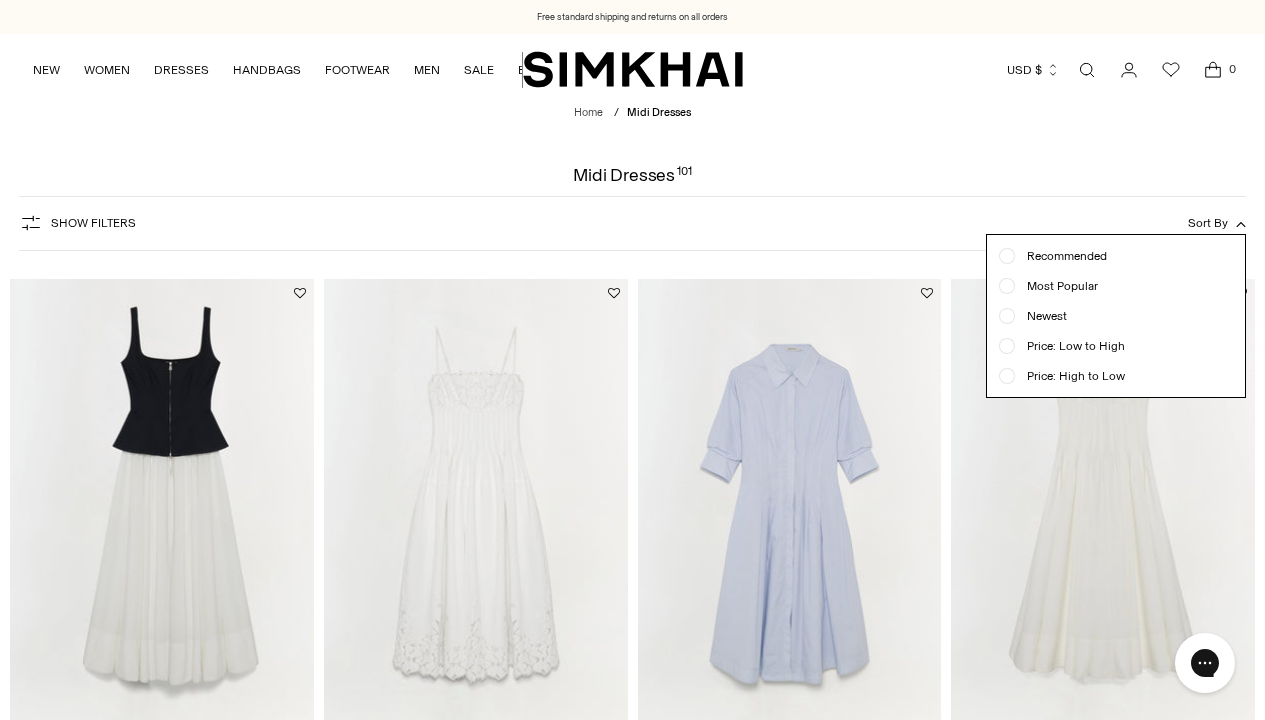 scroll, scrollTop: 0, scrollLeft: 0, axis: both 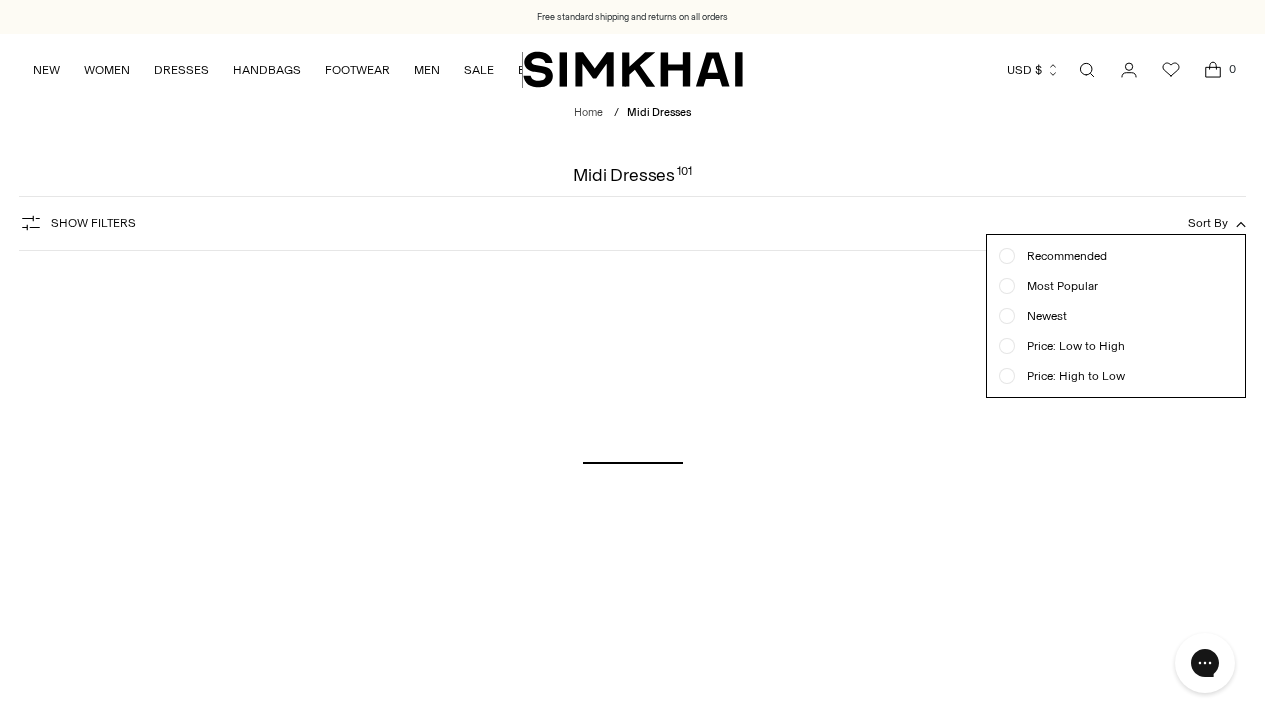 click at bounding box center (632, 360) 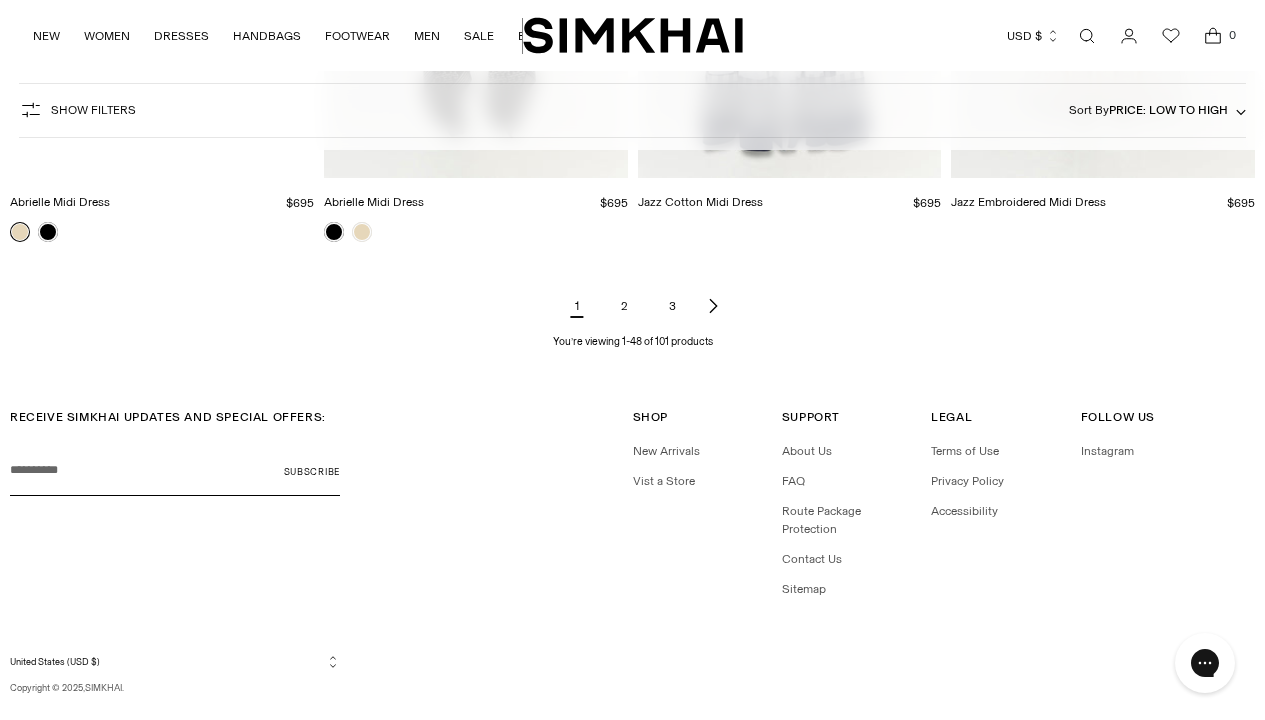 scroll, scrollTop: 6686, scrollLeft: 0, axis: vertical 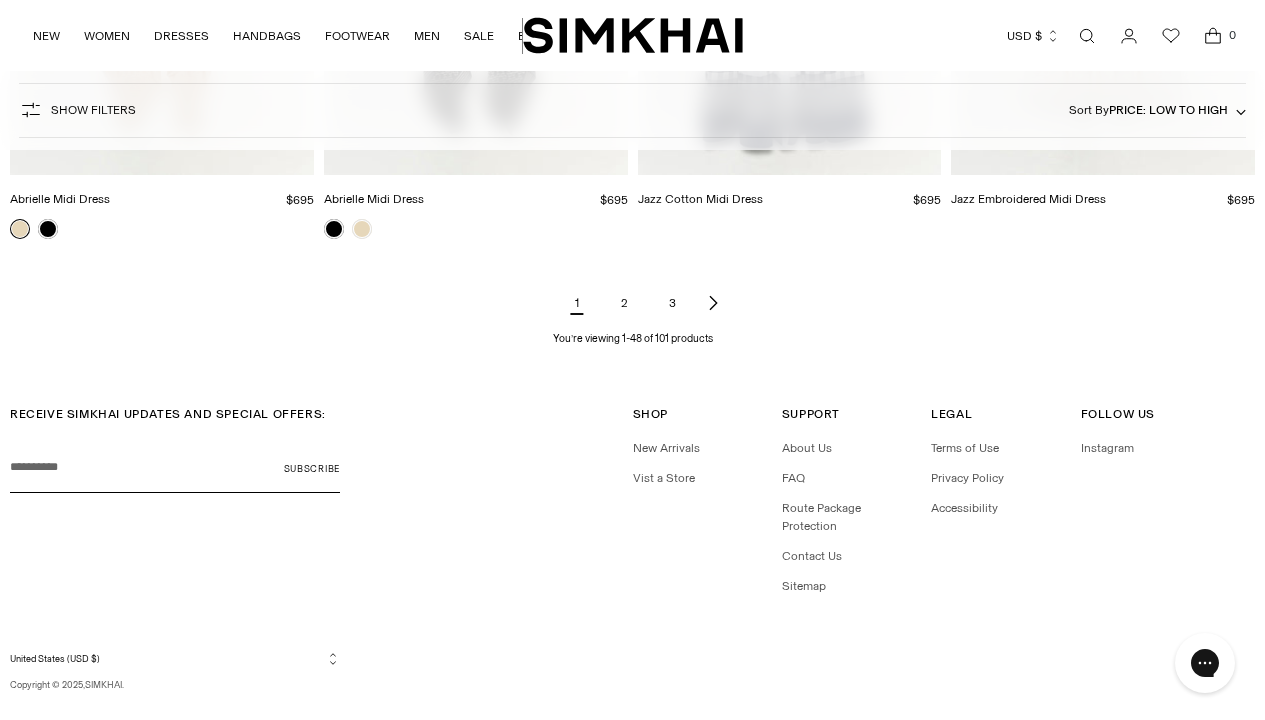 click 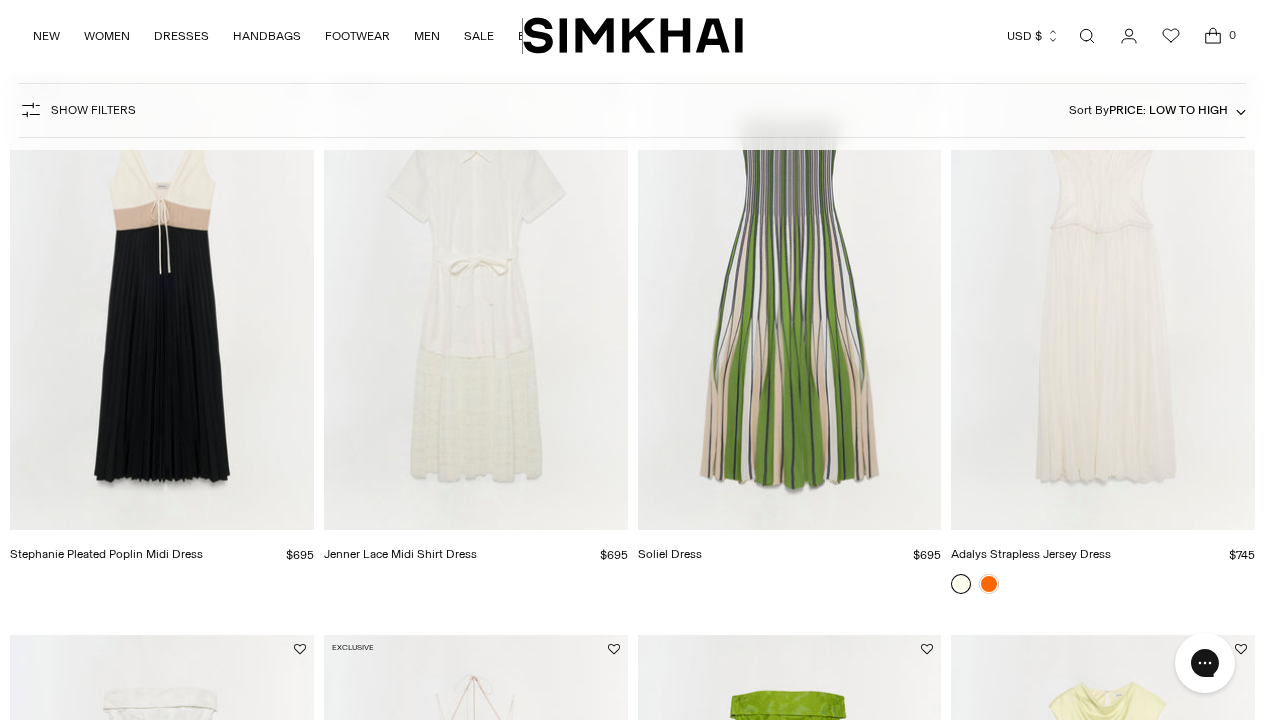 scroll, scrollTop: 0, scrollLeft: 0, axis: both 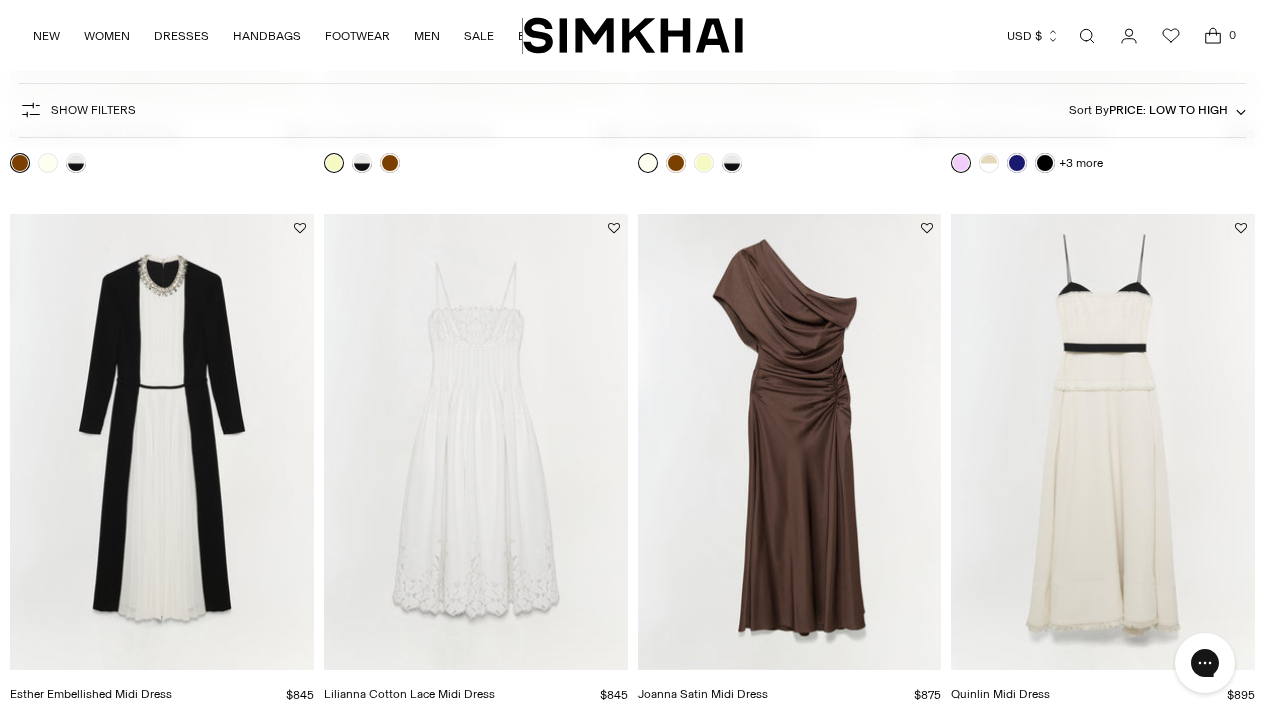 click at bounding box center (0, 0) 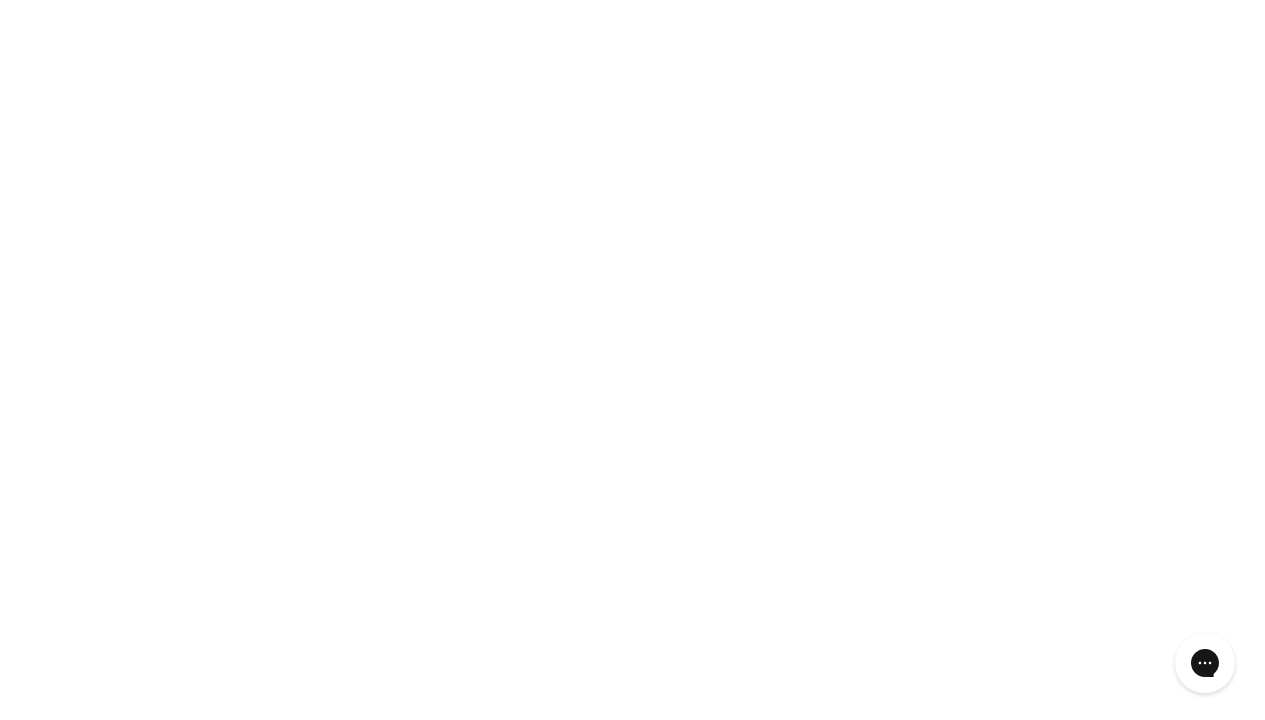 click at bounding box center (0, 0) 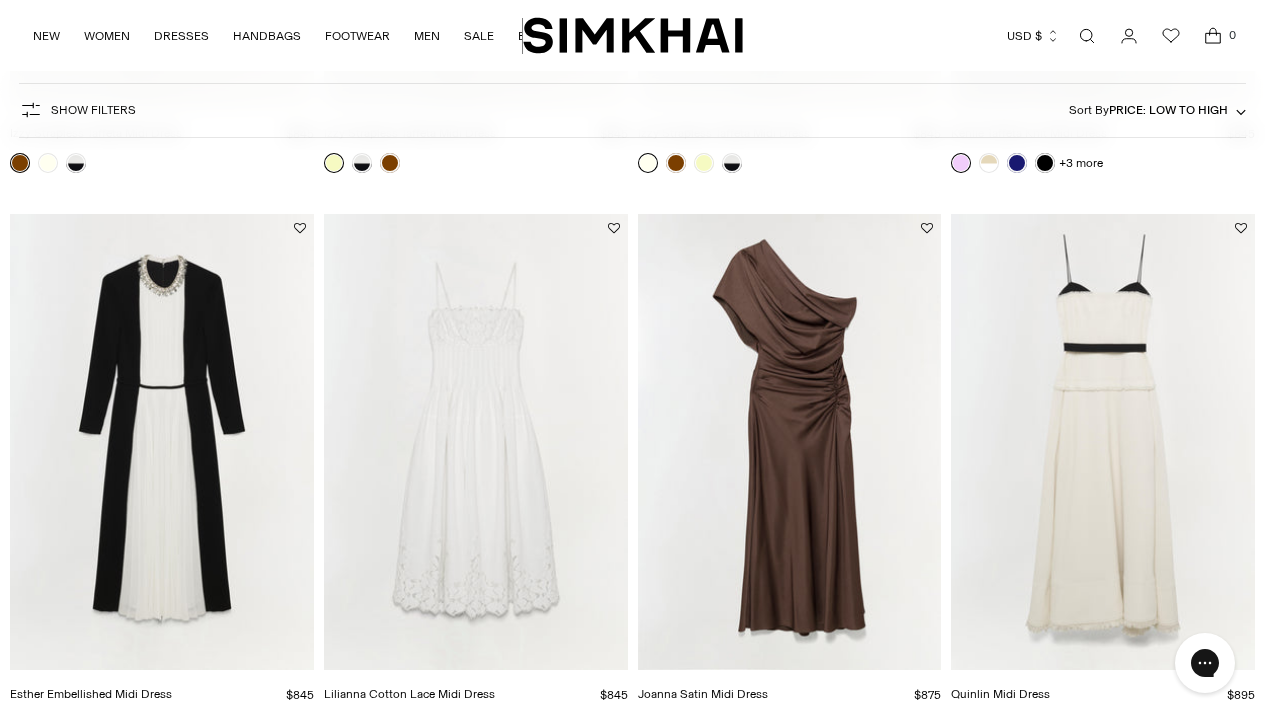 scroll, scrollTop: 5218, scrollLeft: 0, axis: vertical 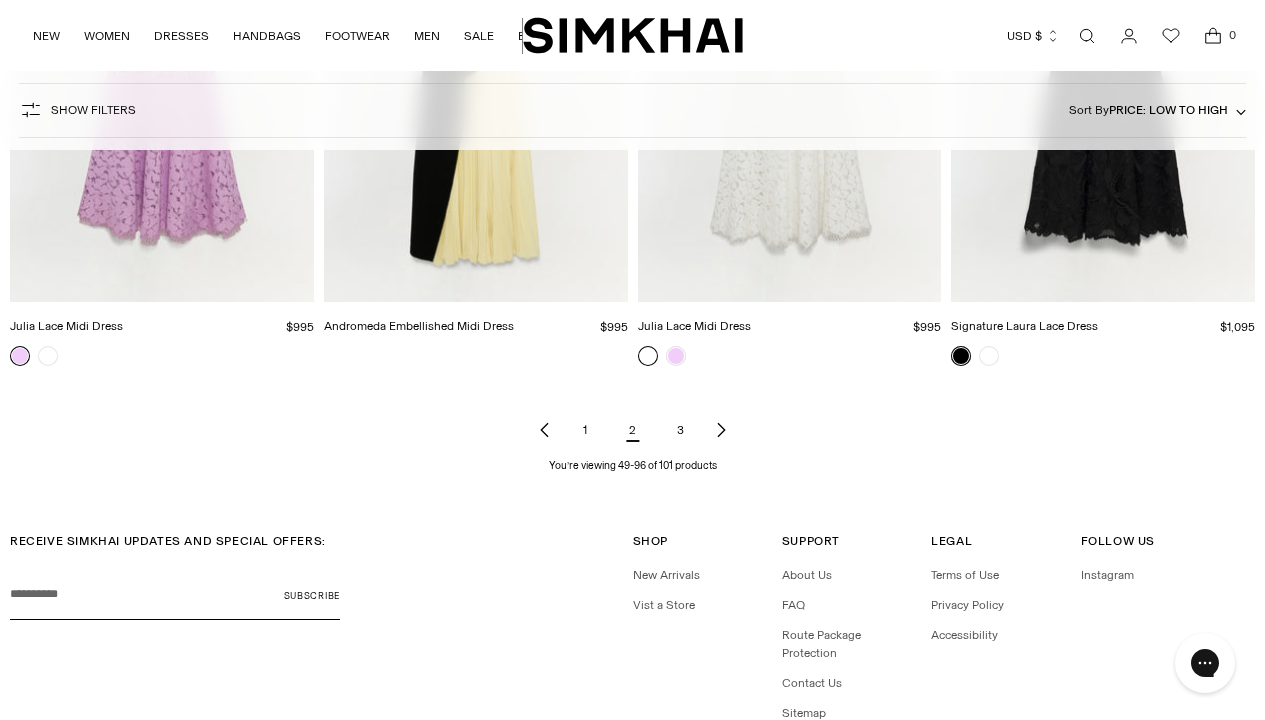 click 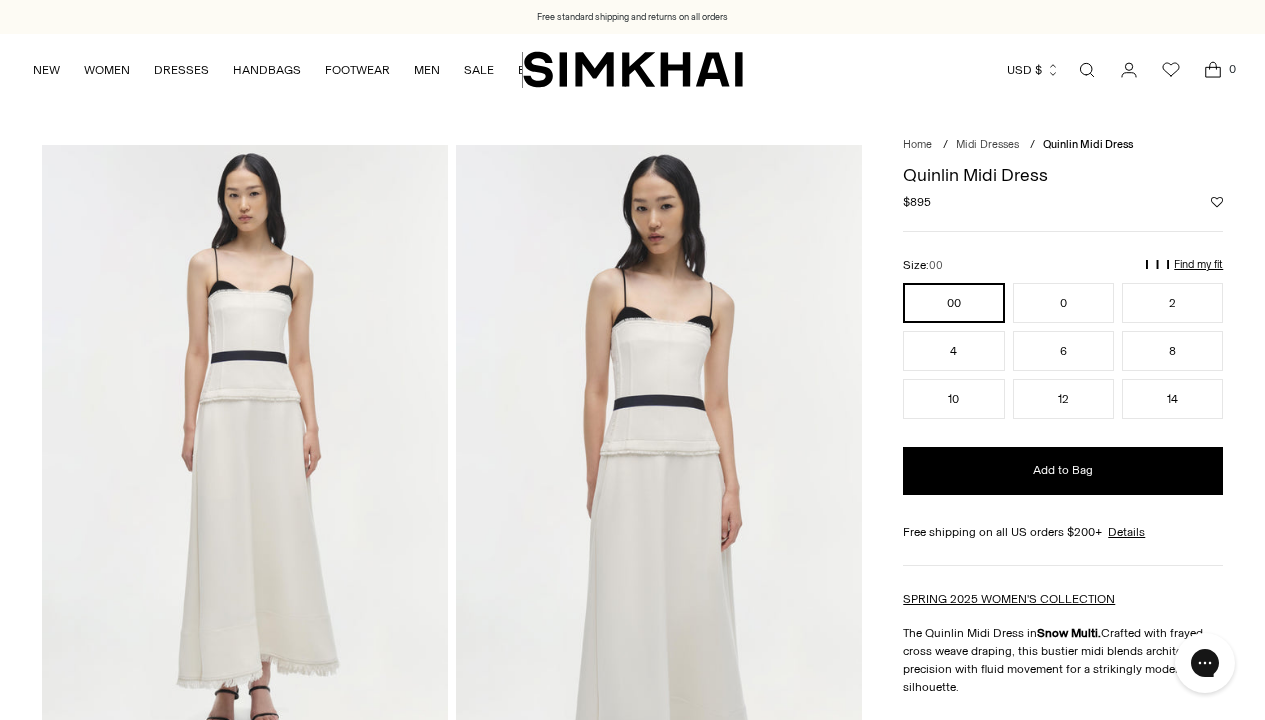 scroll, scrollTop: 0, scrollLeft: 0, axis: both 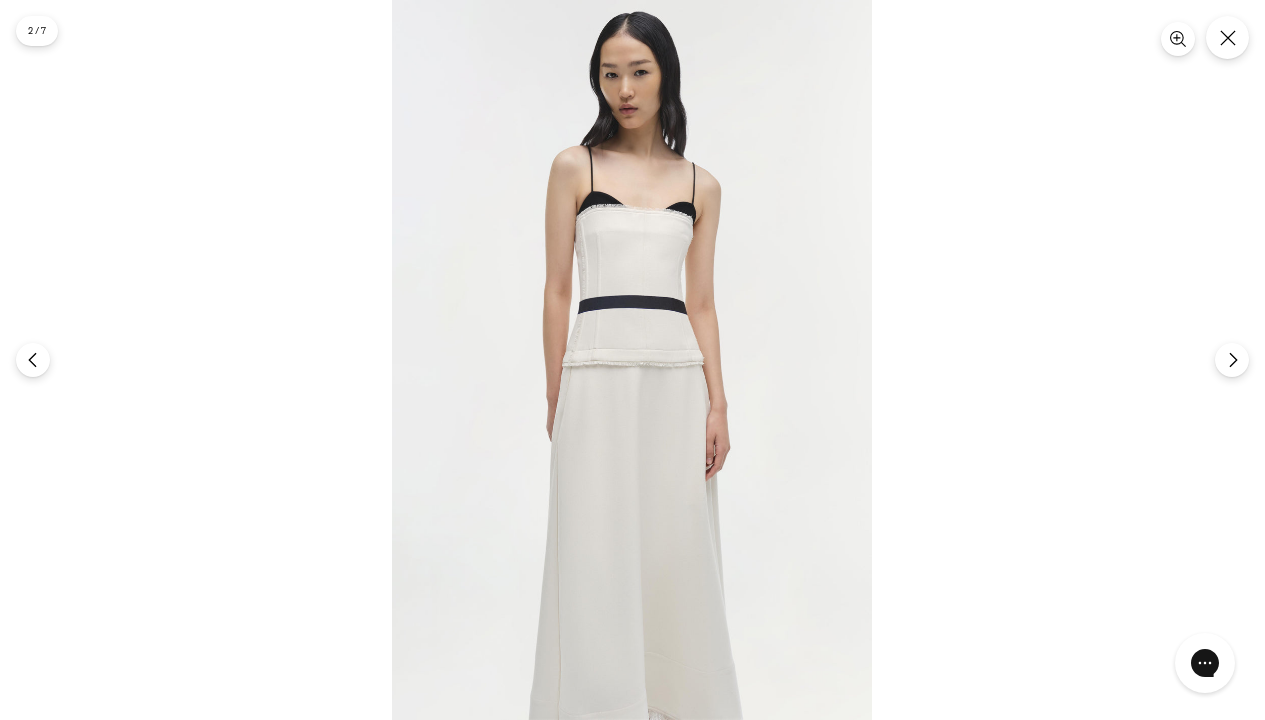click at bounding box center [392, 0] 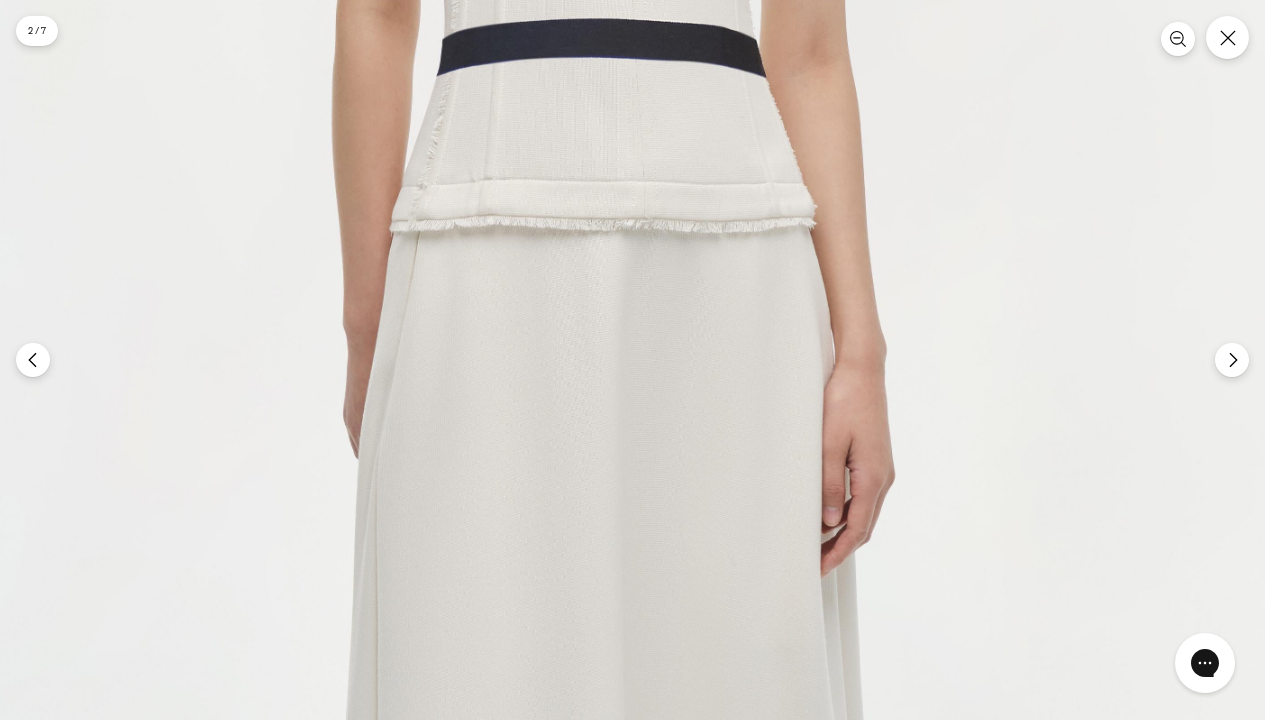 click at bounding box center [600, 213] 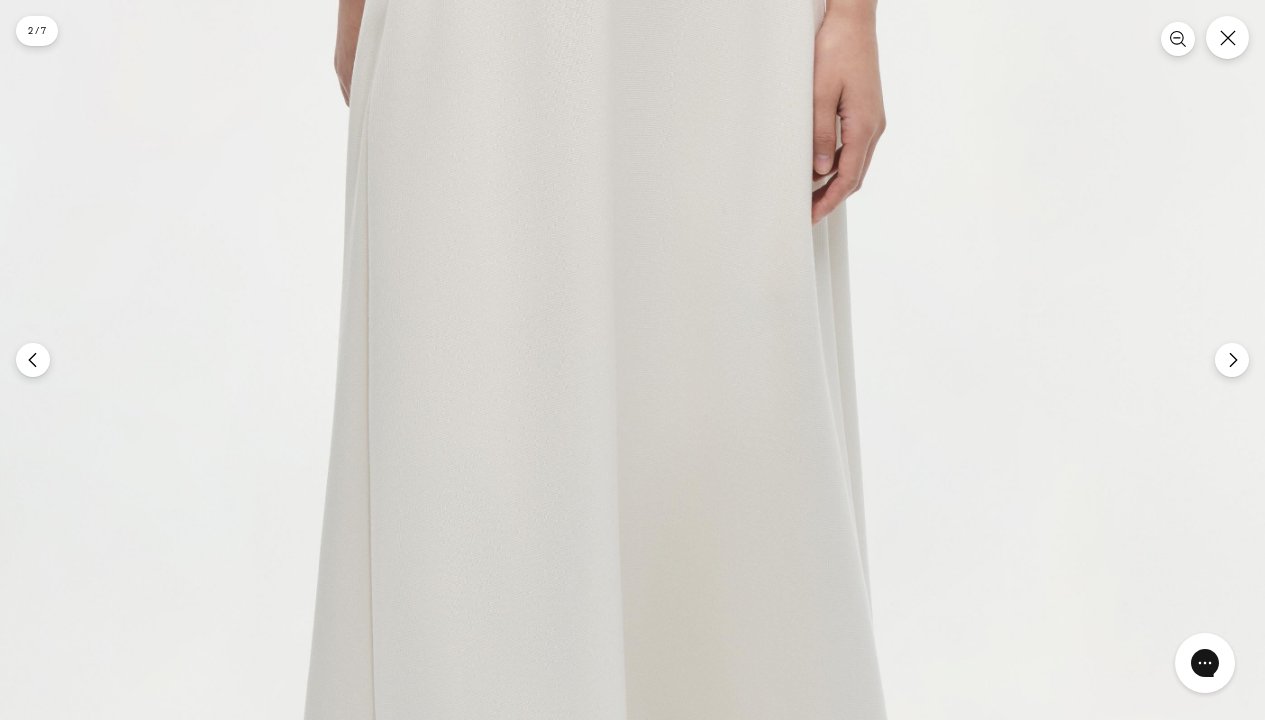 click at bounding box center (591, -139) 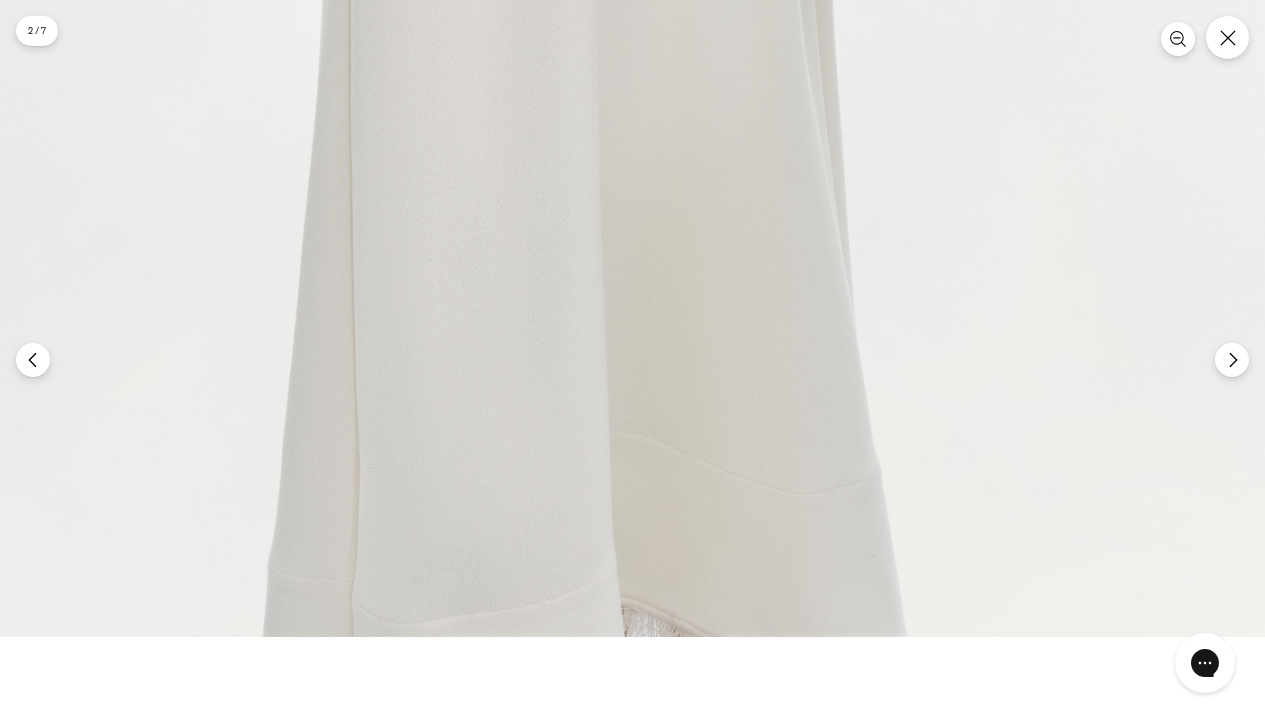 click at bounding box center (573, -443) 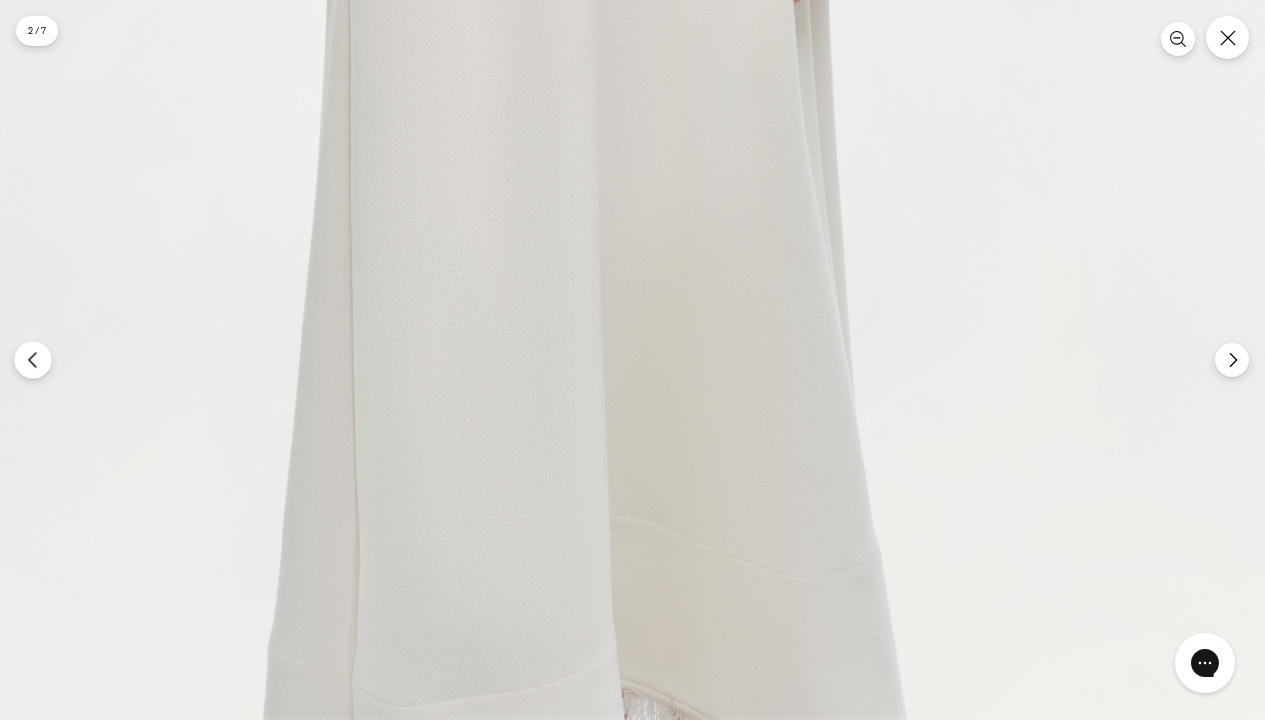 click at bounding box center (32, 359) 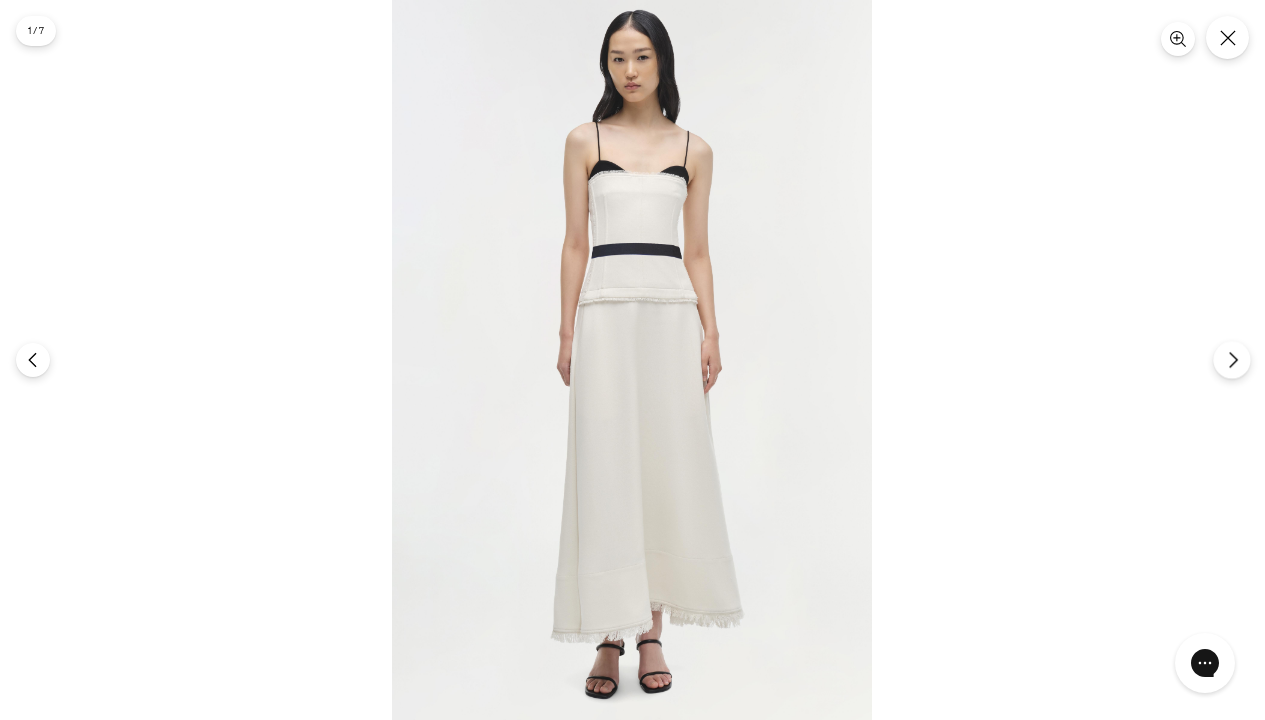 click 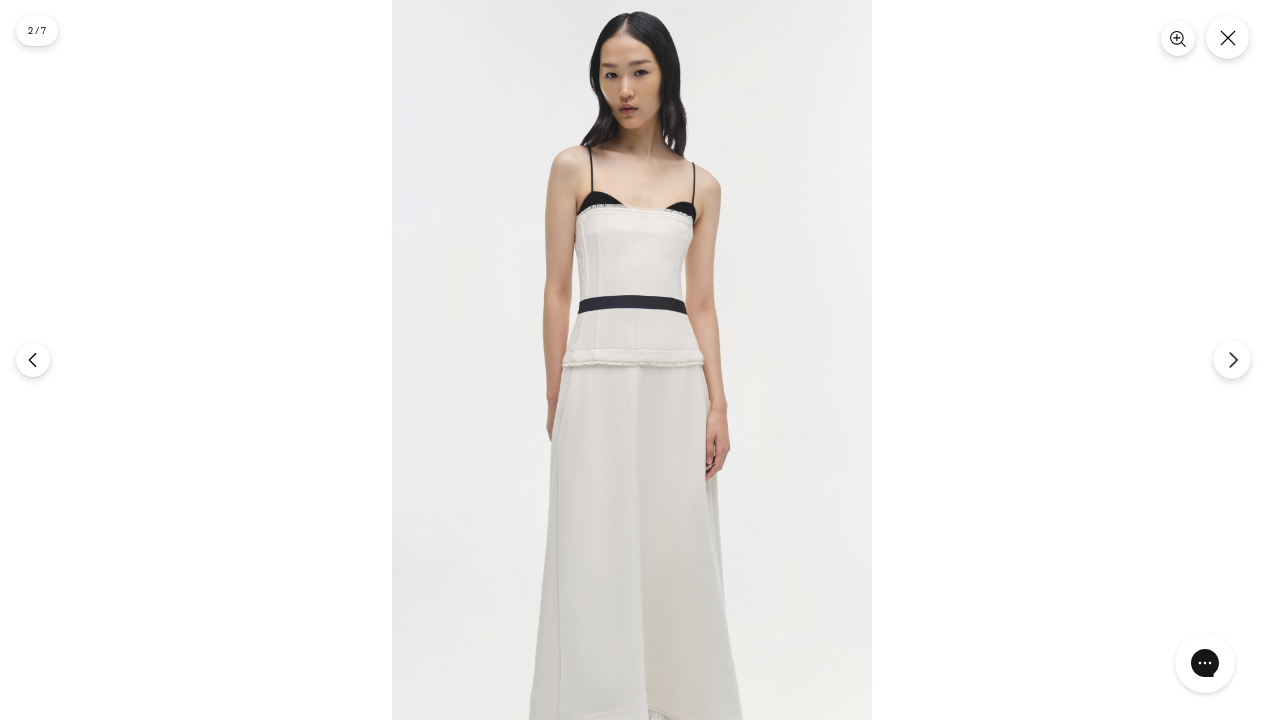 click 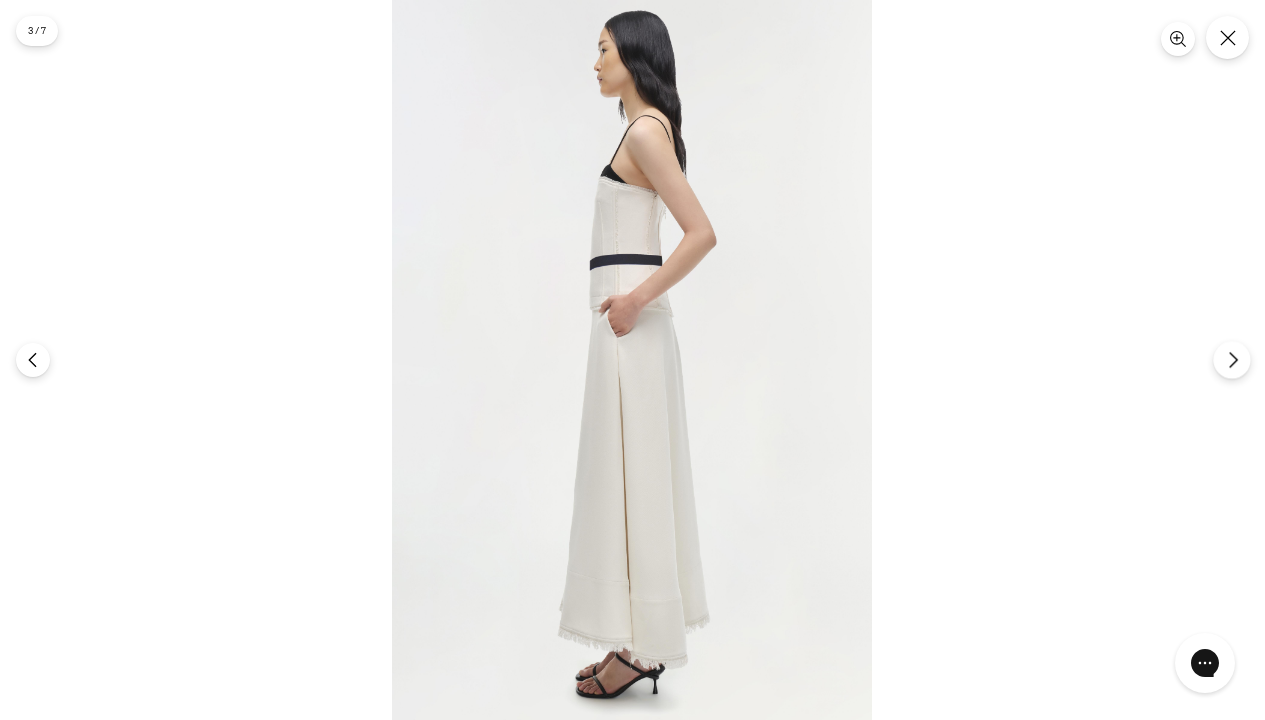 click 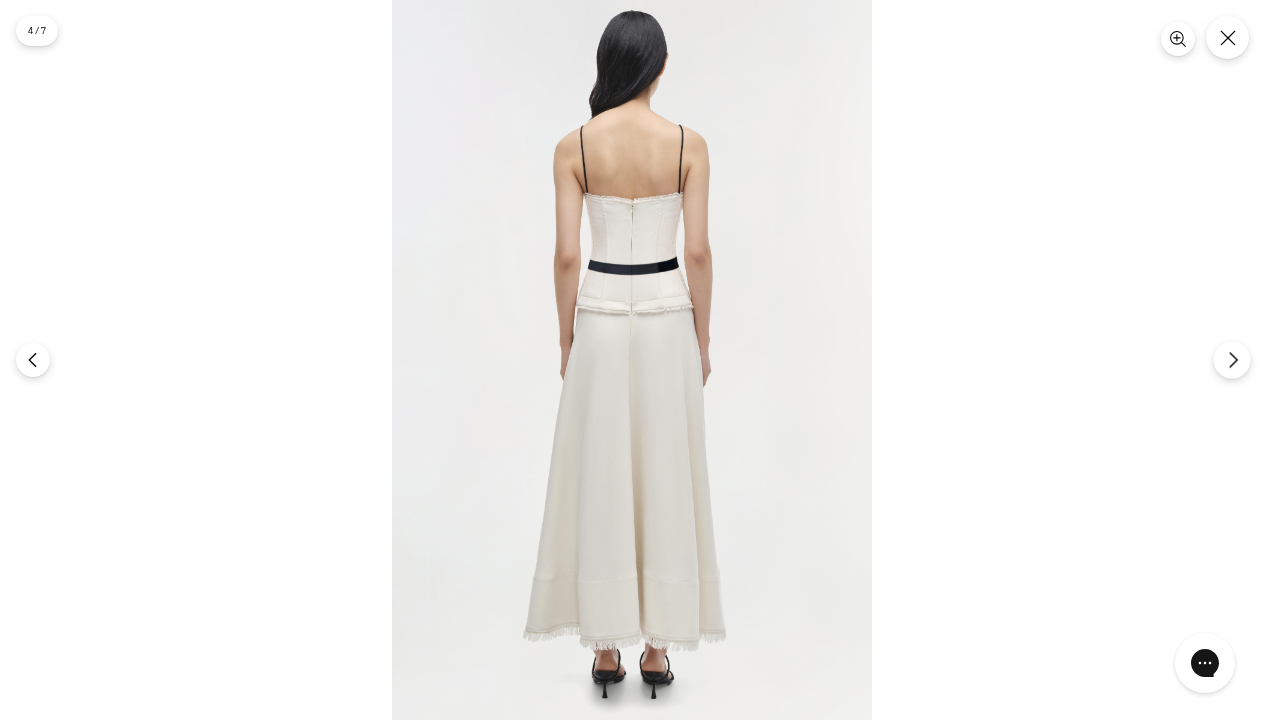 click 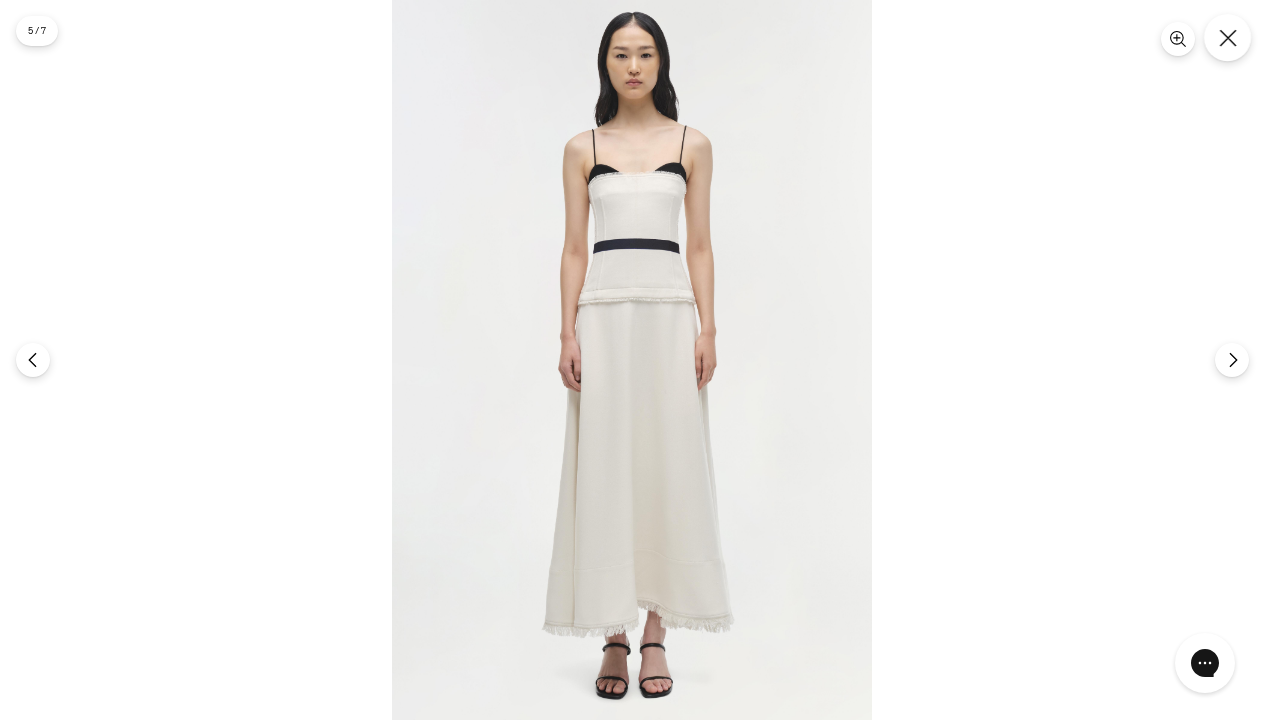 click 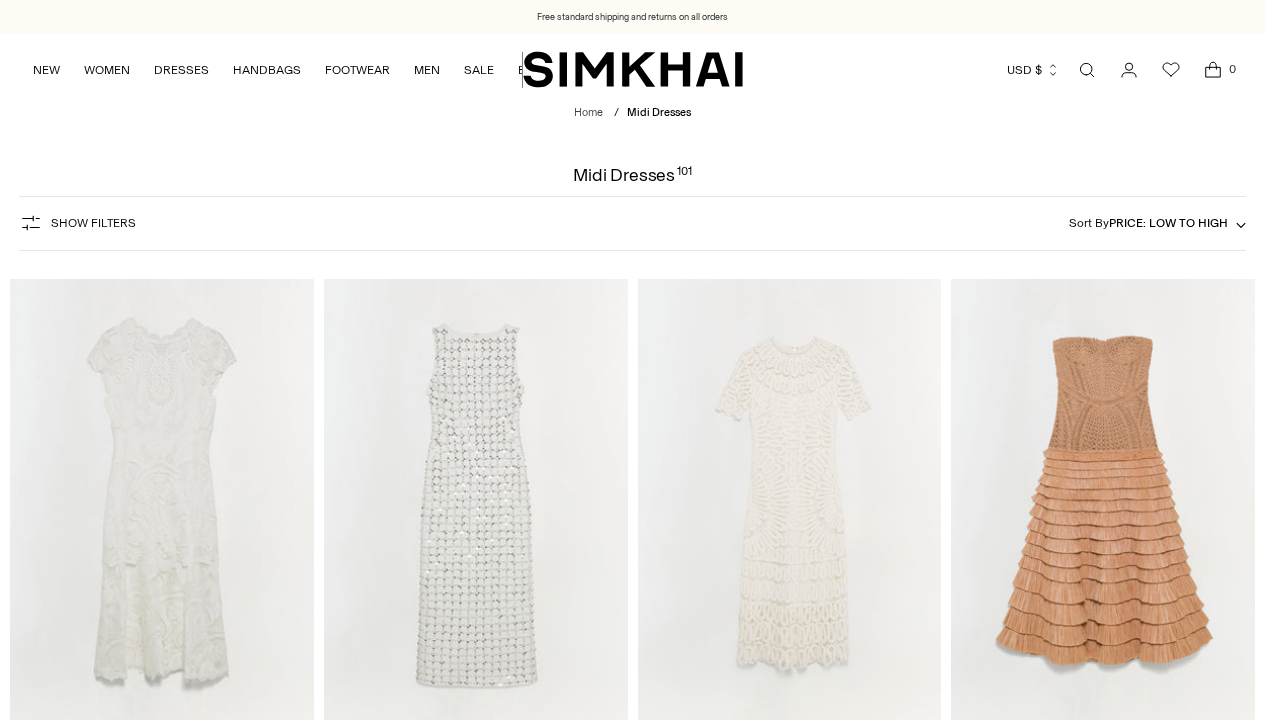 scroll, scrollTop: 0, scrollLeft: 0, axis: both 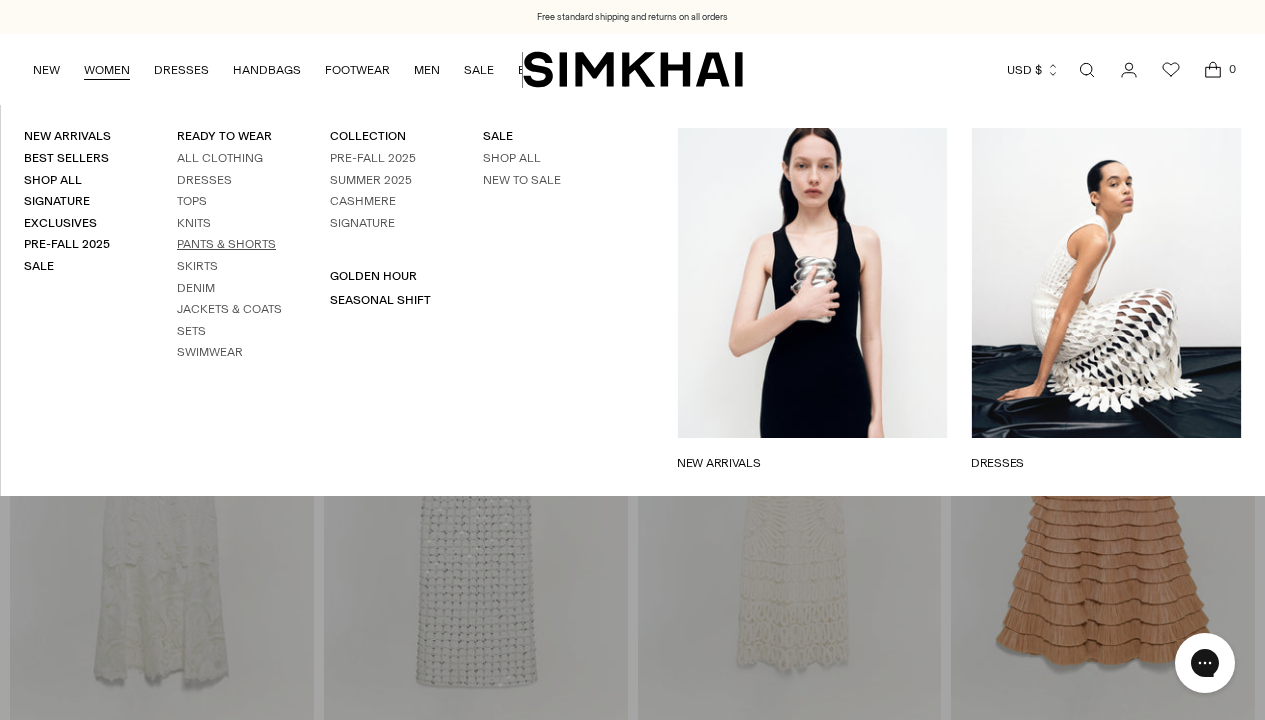 click on "Pants & Shorts" at bounding box center [226, 244] 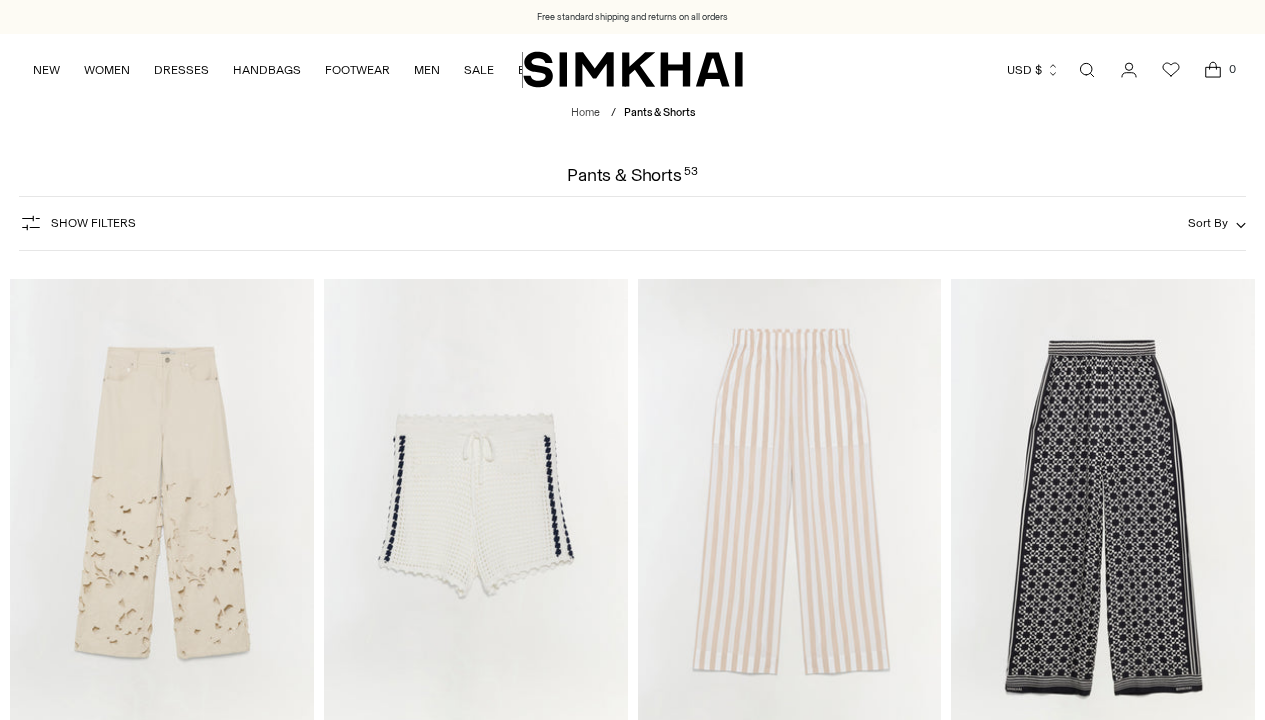 scroll, scrollTop: 0, scrollLeft: 0, axis: both 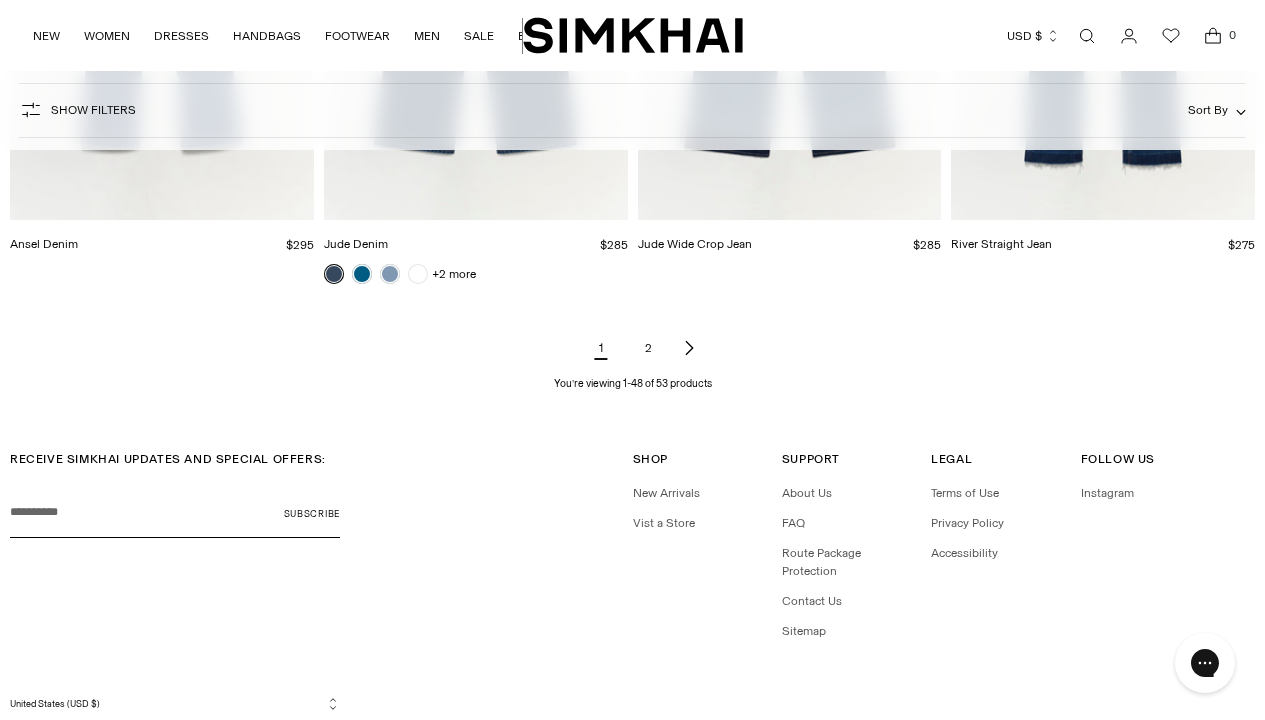 click 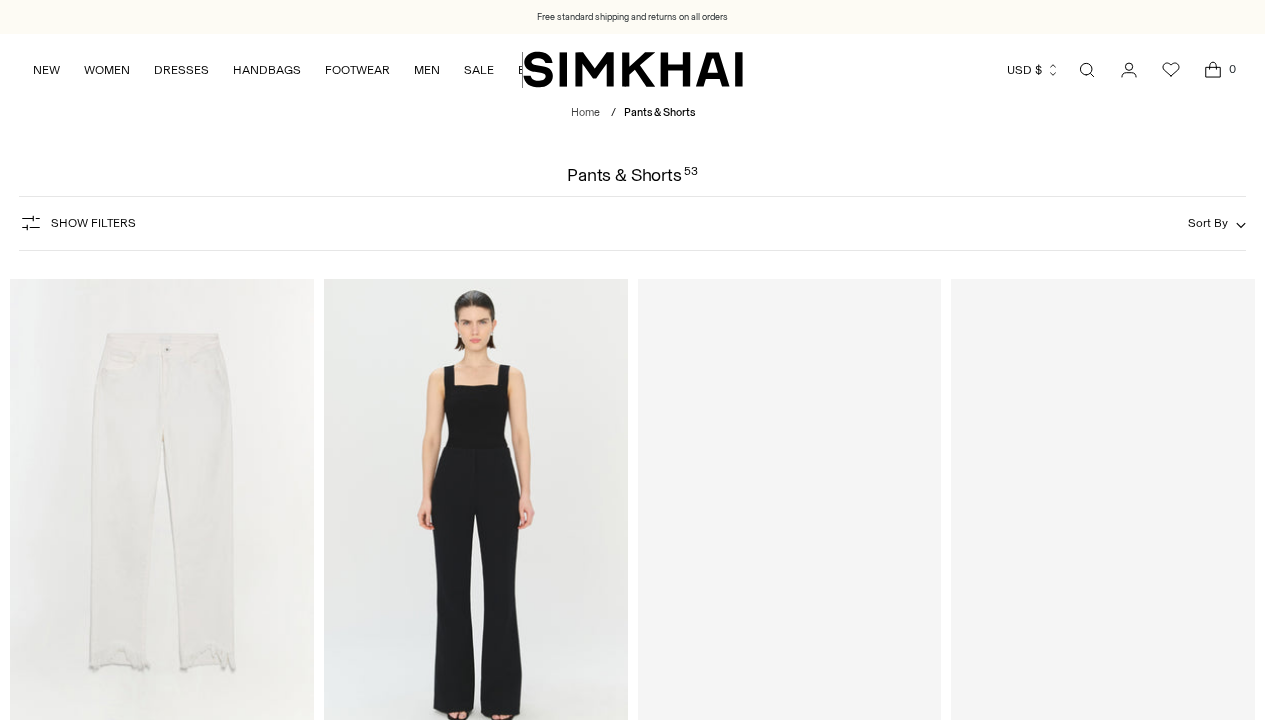 scroll, scrollTop: 0, scrollLeft: 0, axis: both 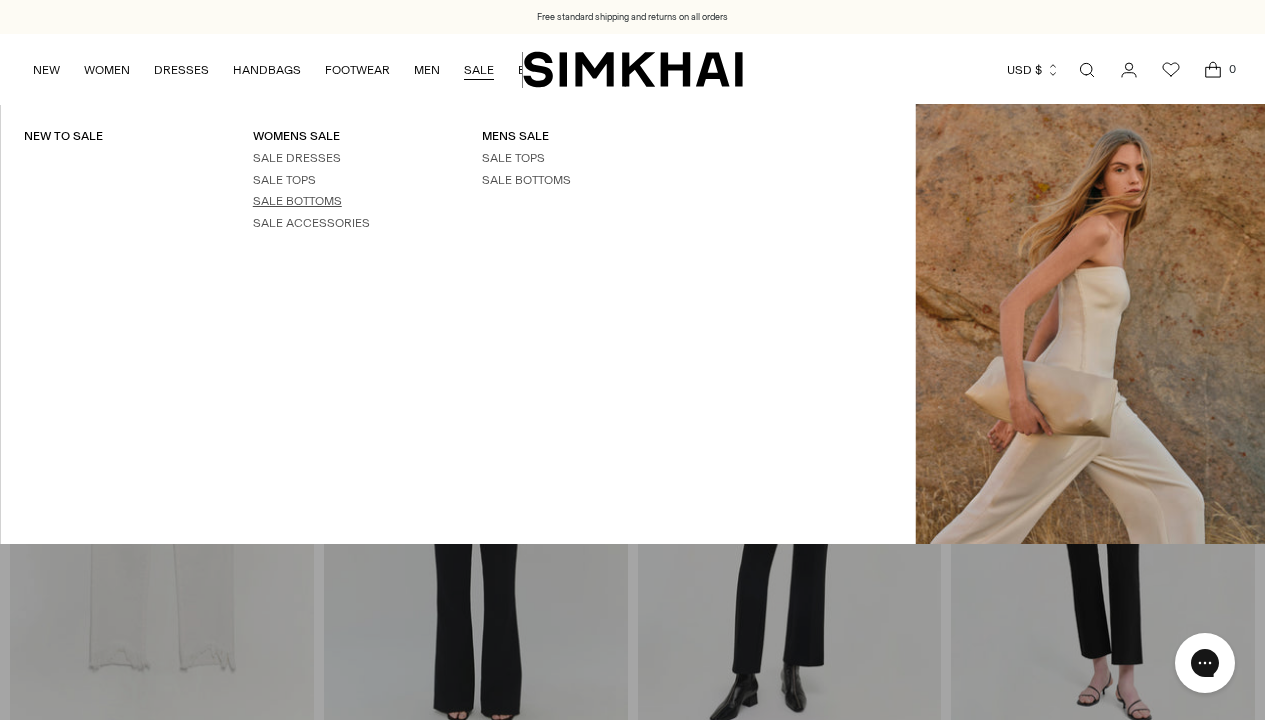 click on "SALE BOTTOMS" at bounding box center [297, 201] 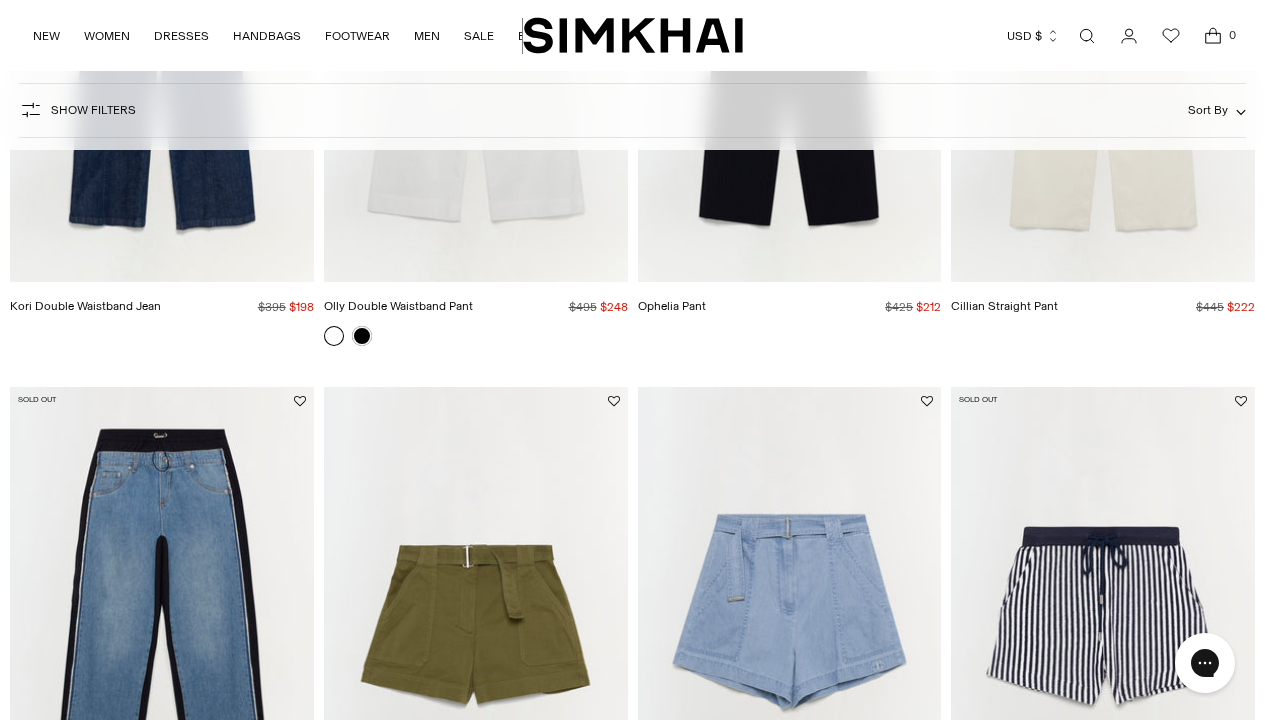 scroll, scrollTop: 469, scrollLeft: 0, axis: vertical 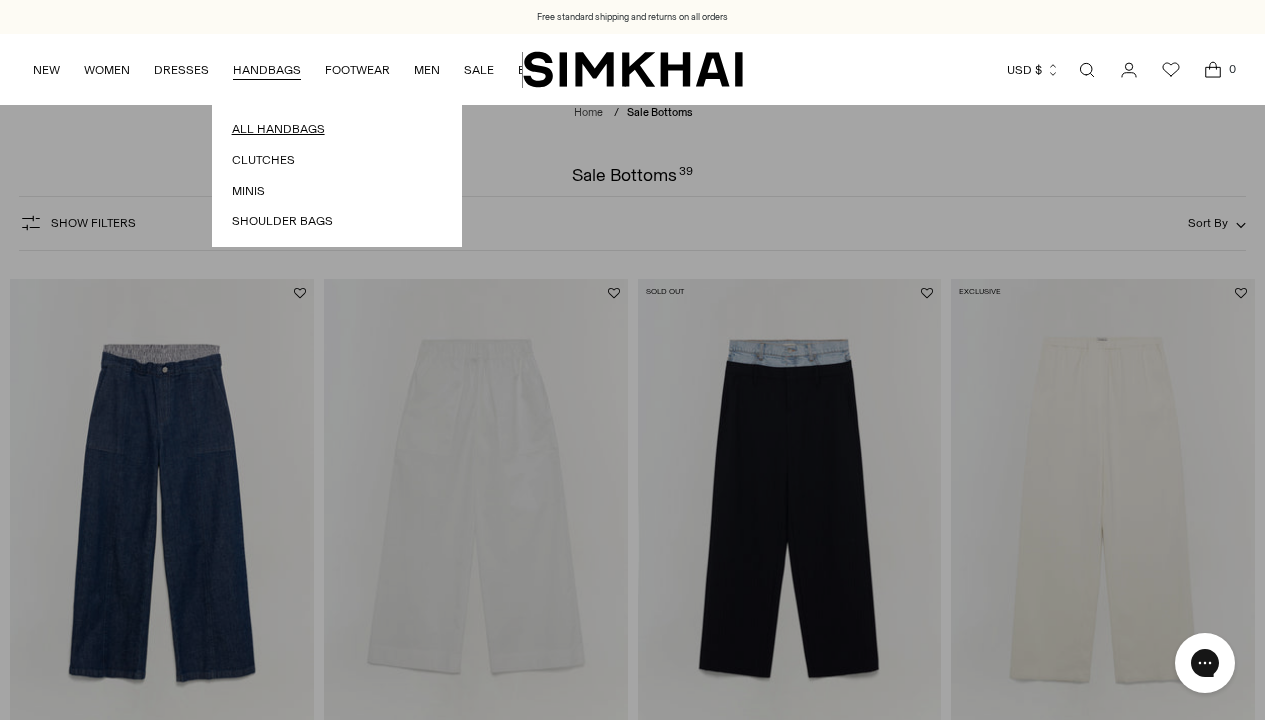 click on "All Handbags" at bounding box center (337, 129) 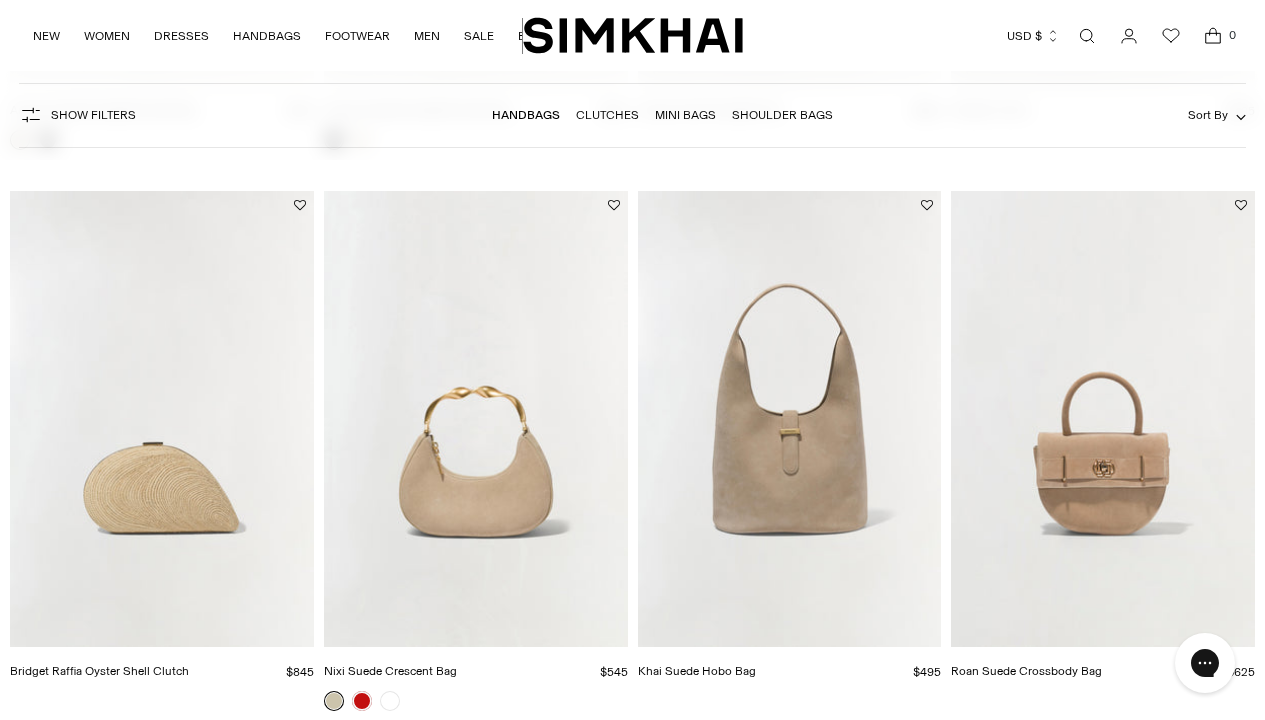 scroll, scrollTop: 759, scrollLeft: 0, axis: vertical 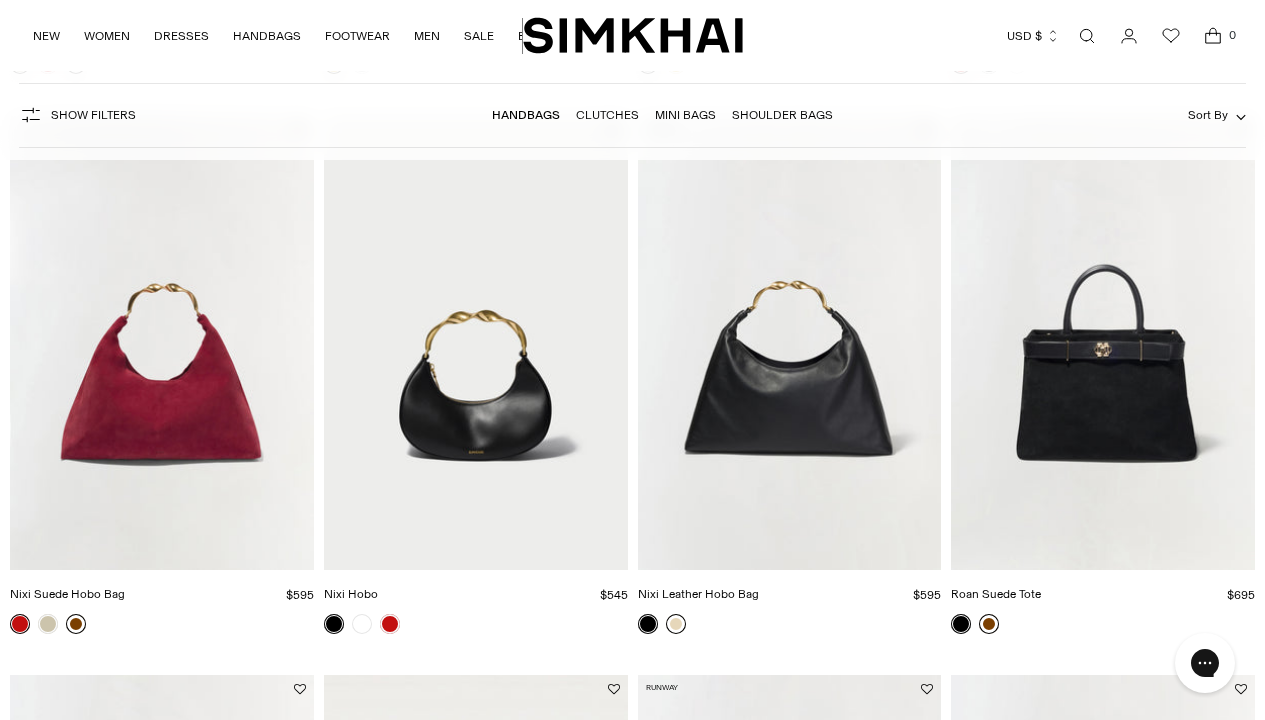 click at bounding box center (676, 624) 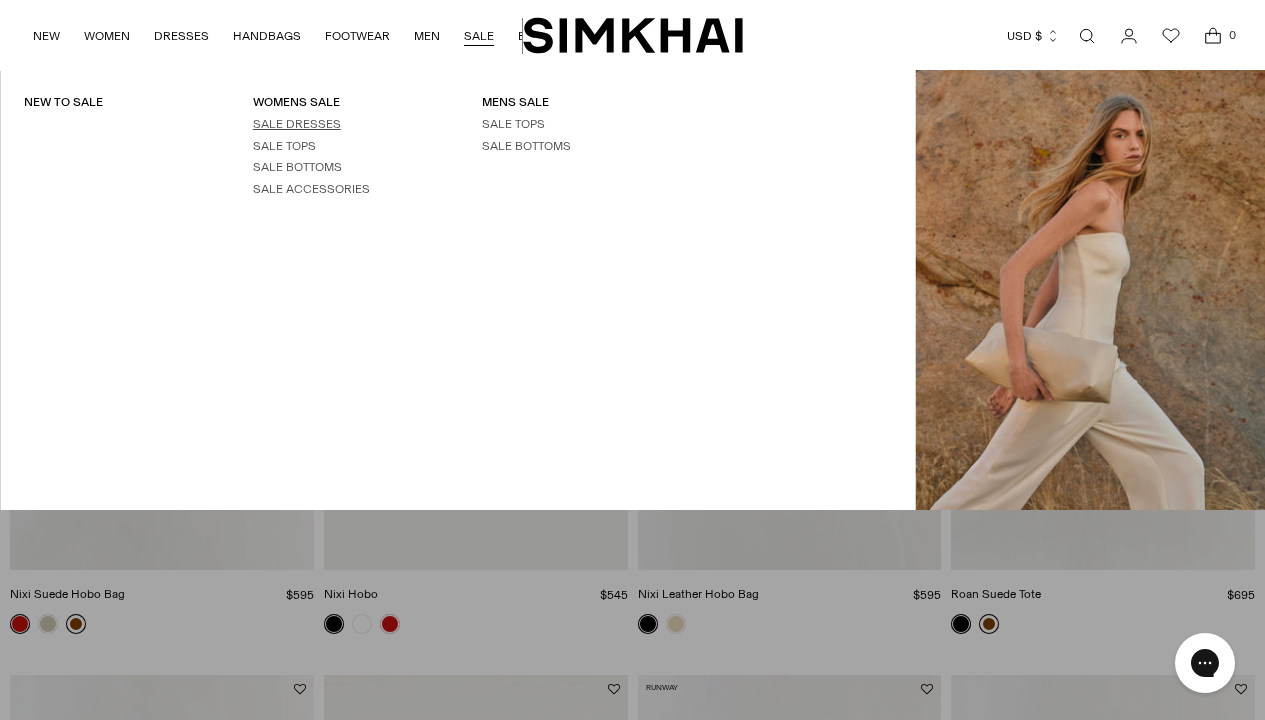 click on "SALE DRESSES" at bounding box center (297, 124) 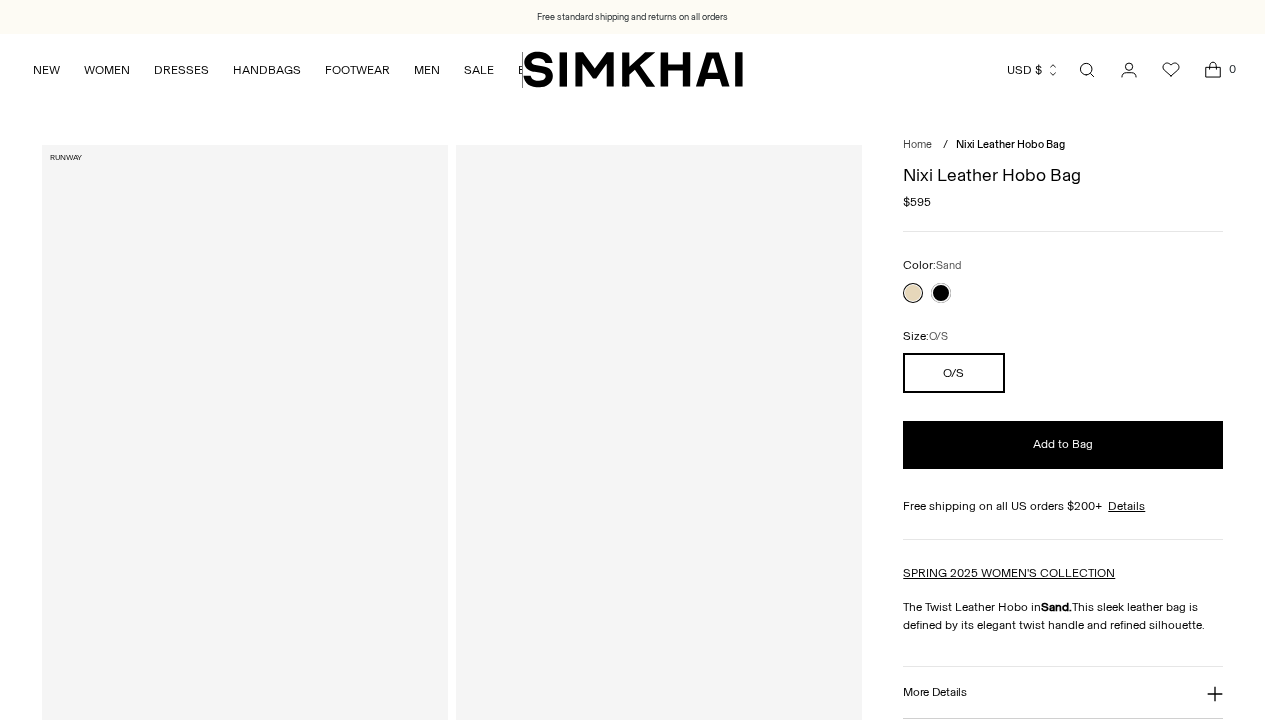scroll, scrollTop: 0, scrollLeft: 0, axis: both 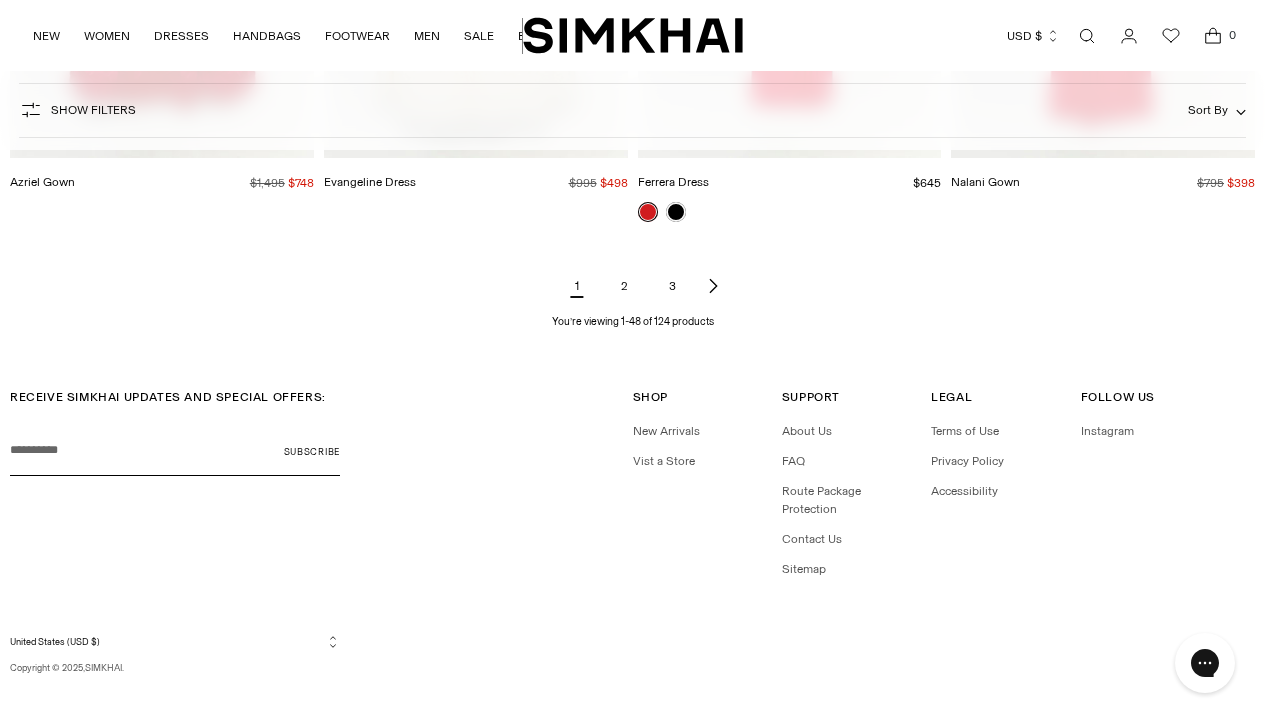 click on "2" at bounding box center [625, 286] 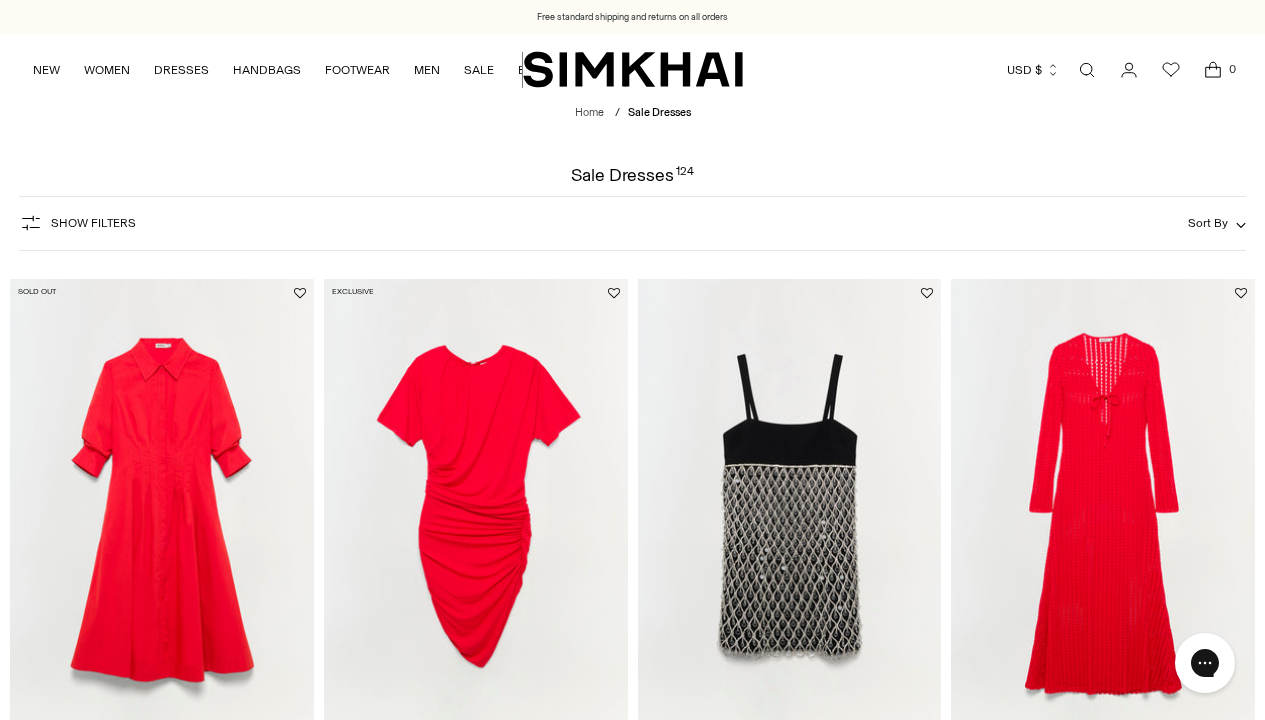 scroll, scrollTop: 0, scrollLeft: 0, axis: both 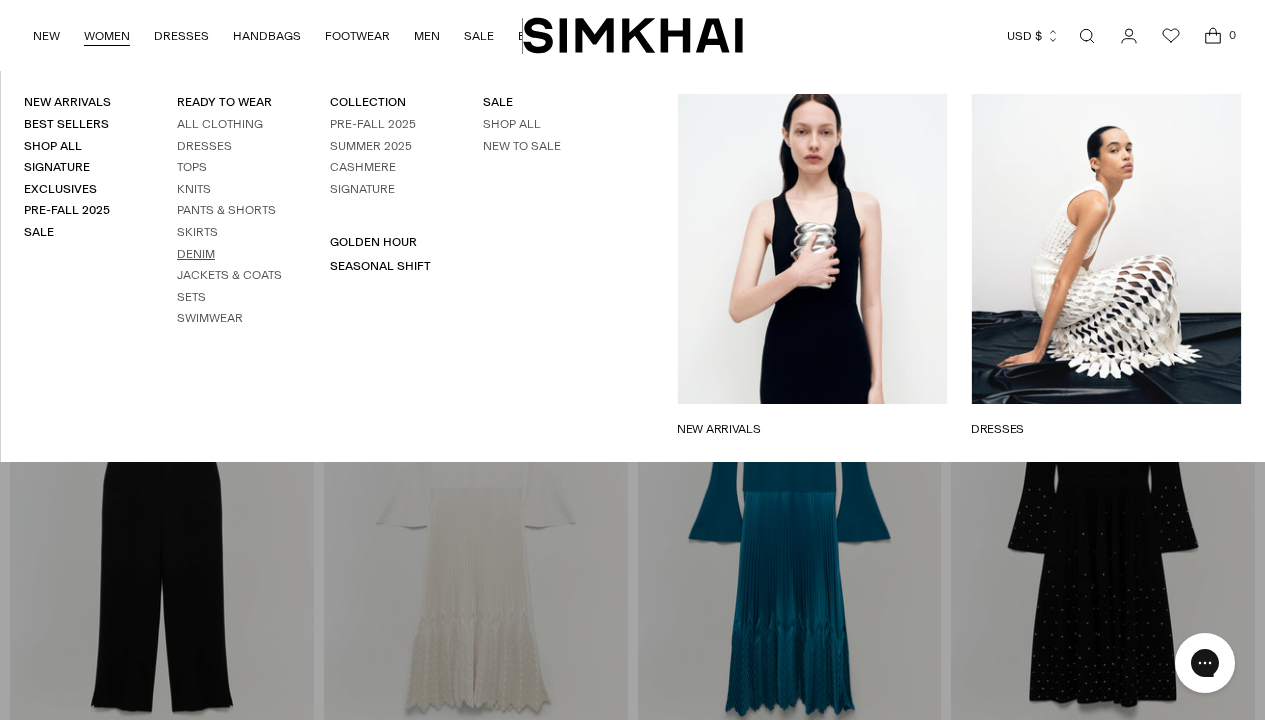click on "Denim" at bounding box center [196, 254] 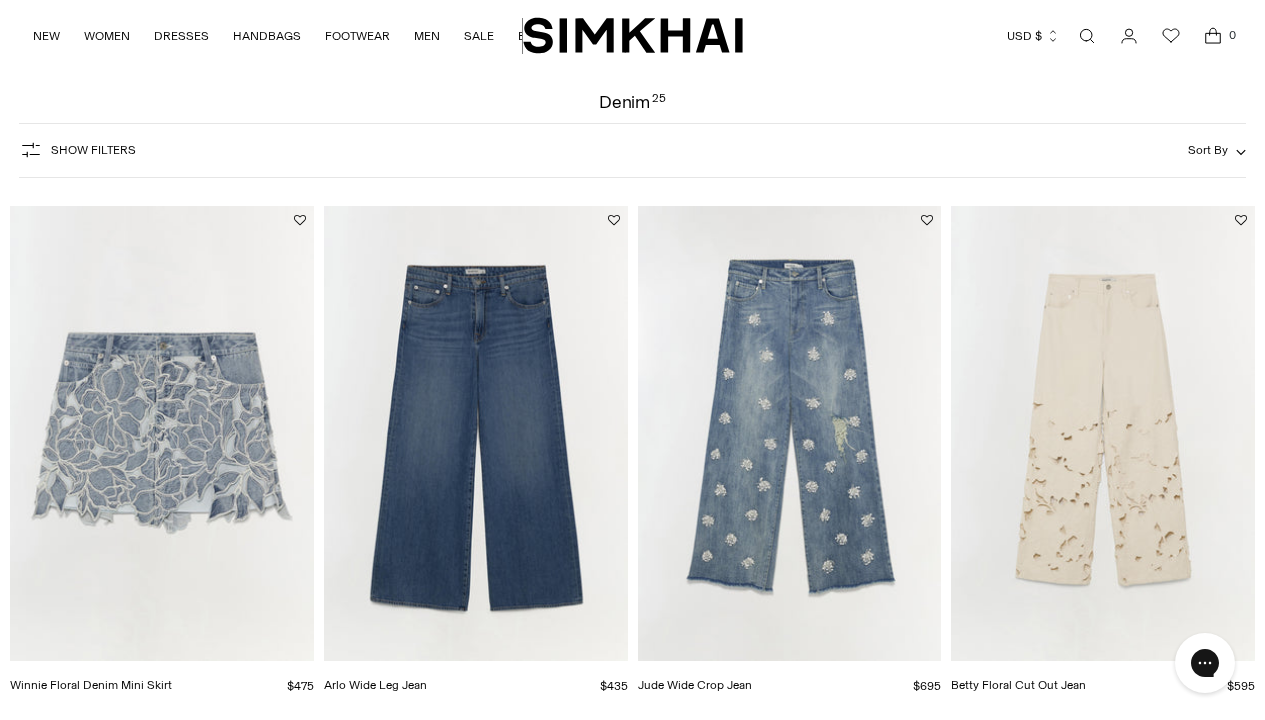 scroll, scrollTop: 0, scrollLeft: 0, axis: both 